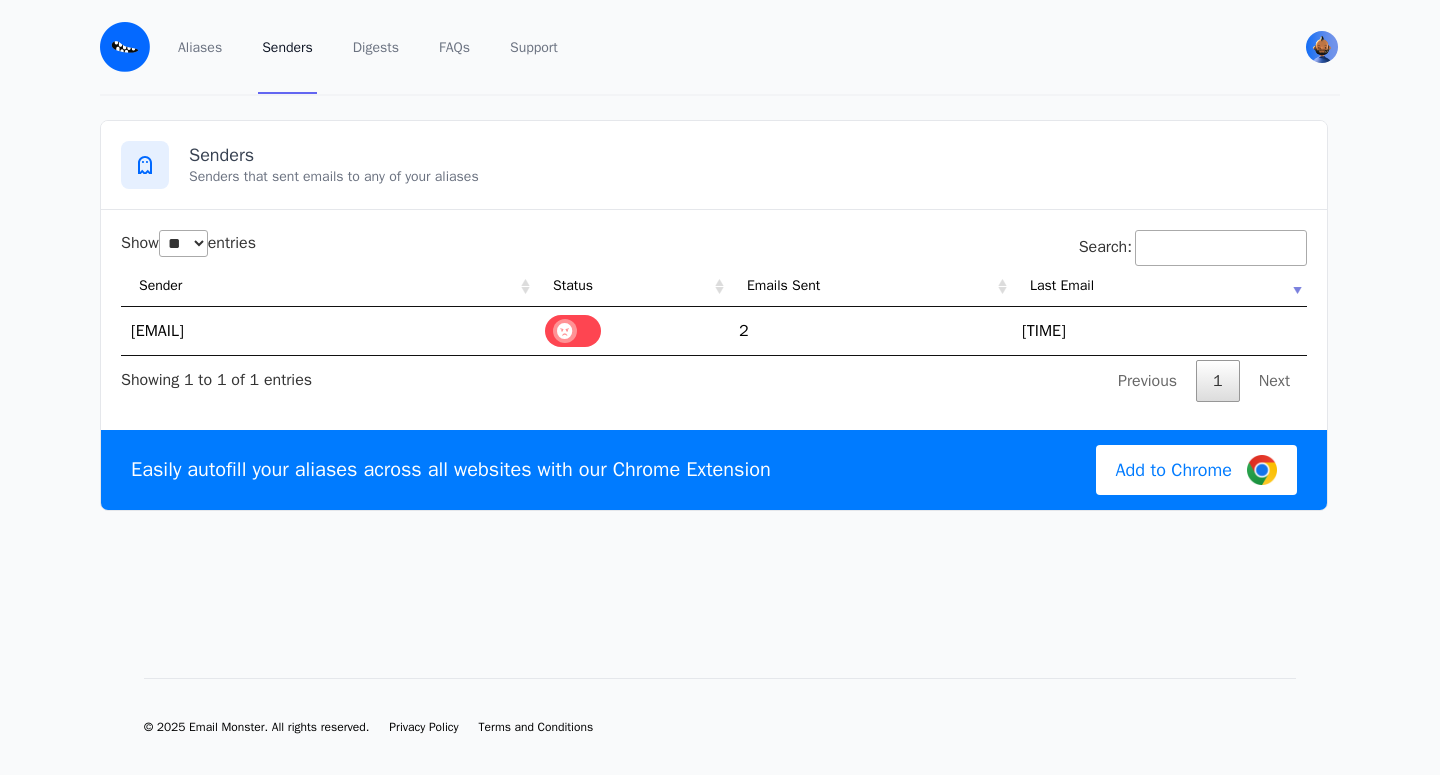 select on "**" 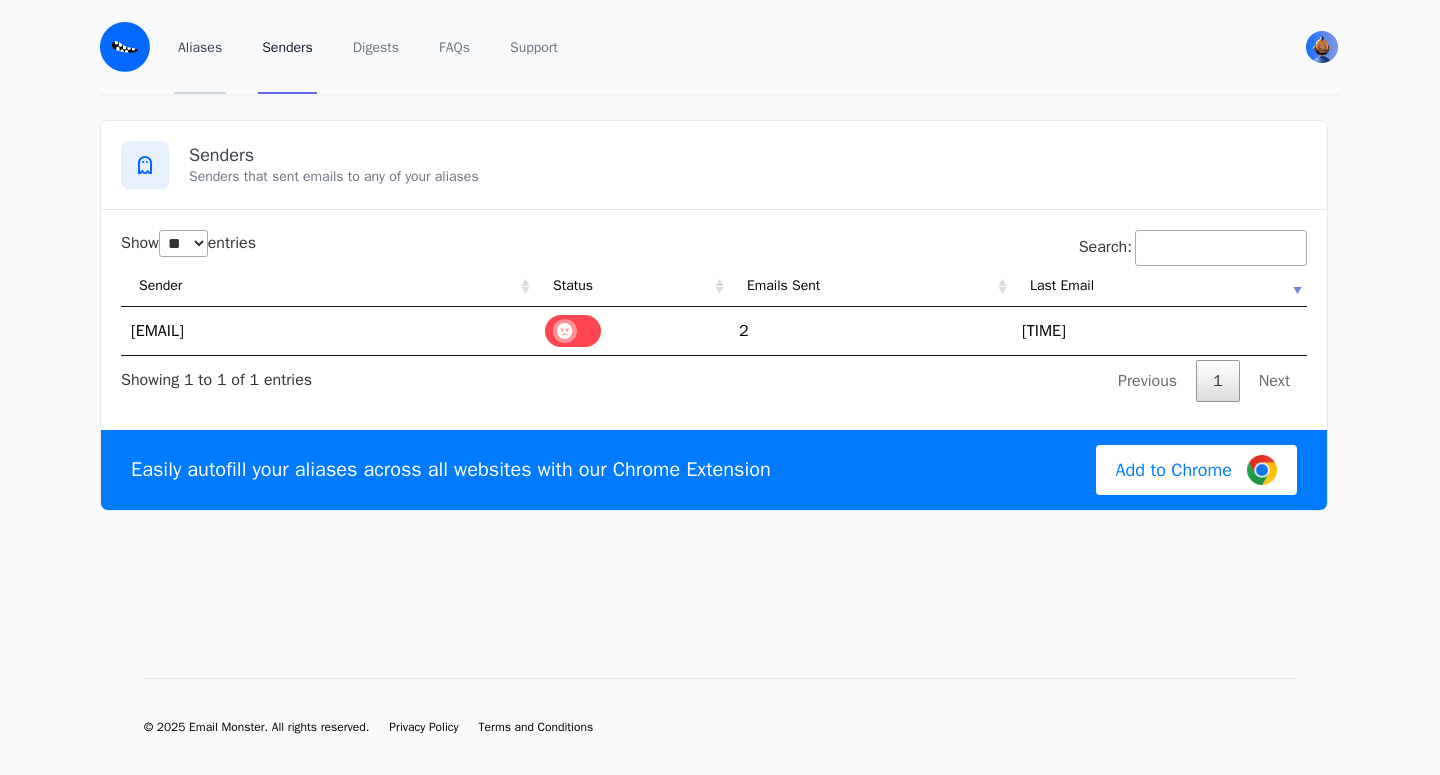 click on "Aliases" at bounding box center [200, 47] 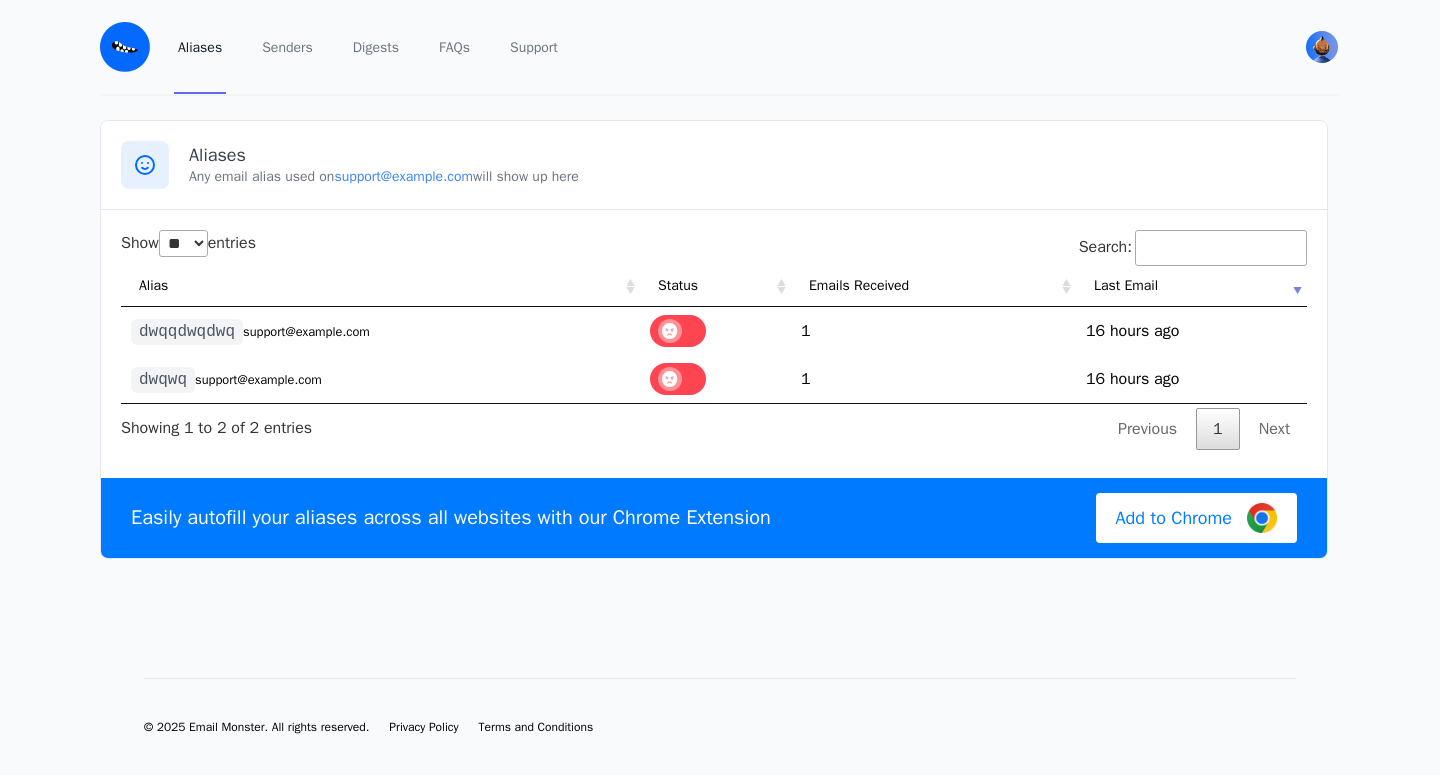 select on "**" 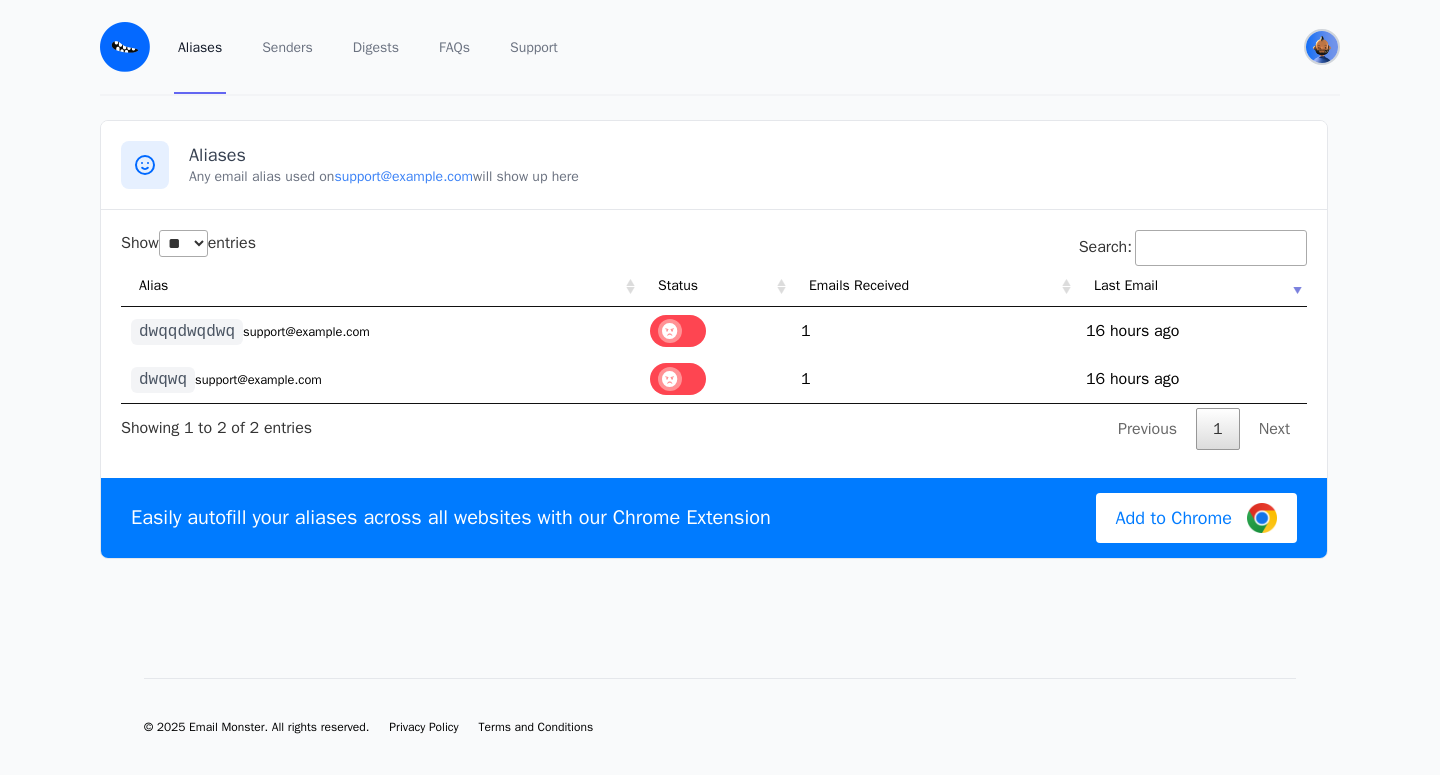 click at bounding box center (1322, 47) 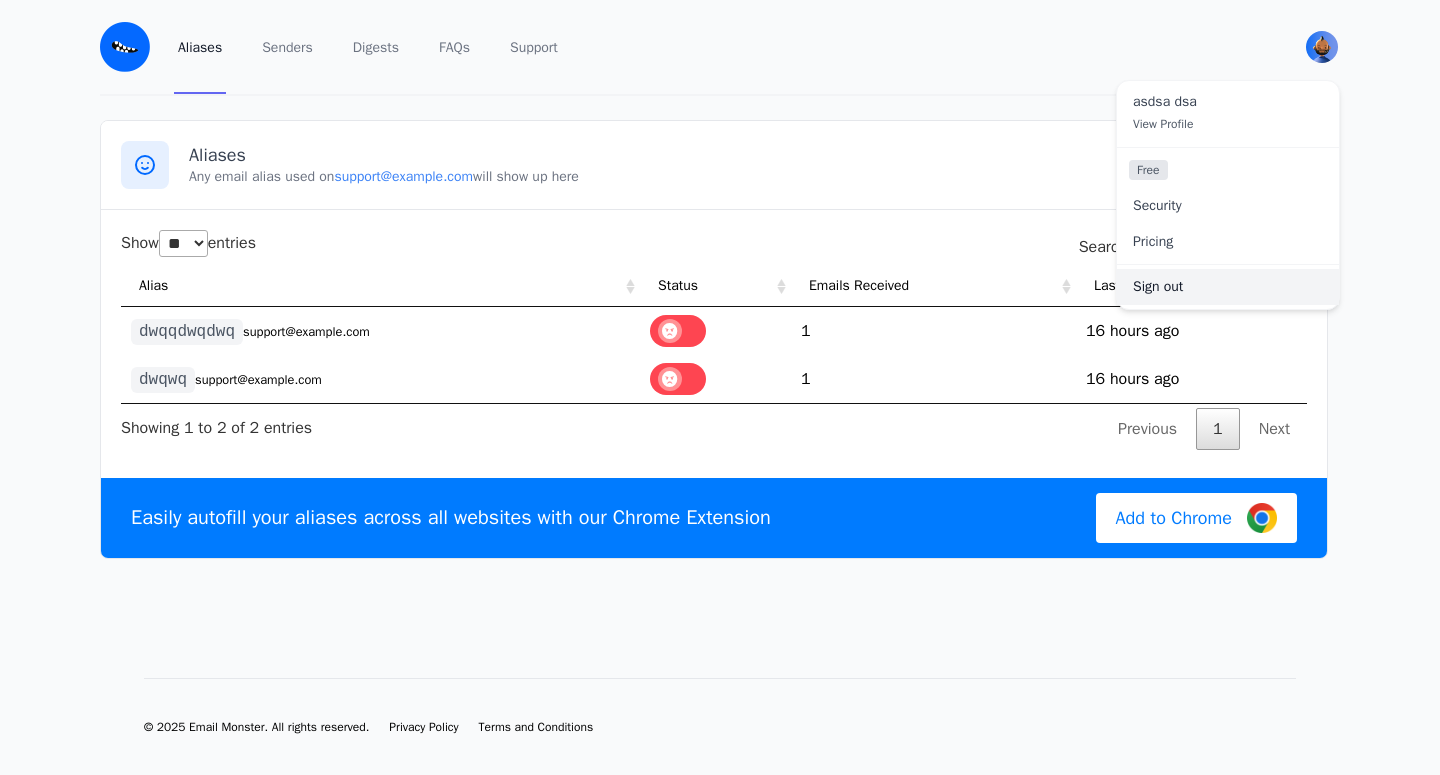 click on "Sign out" at bounding box center (1228, 287) 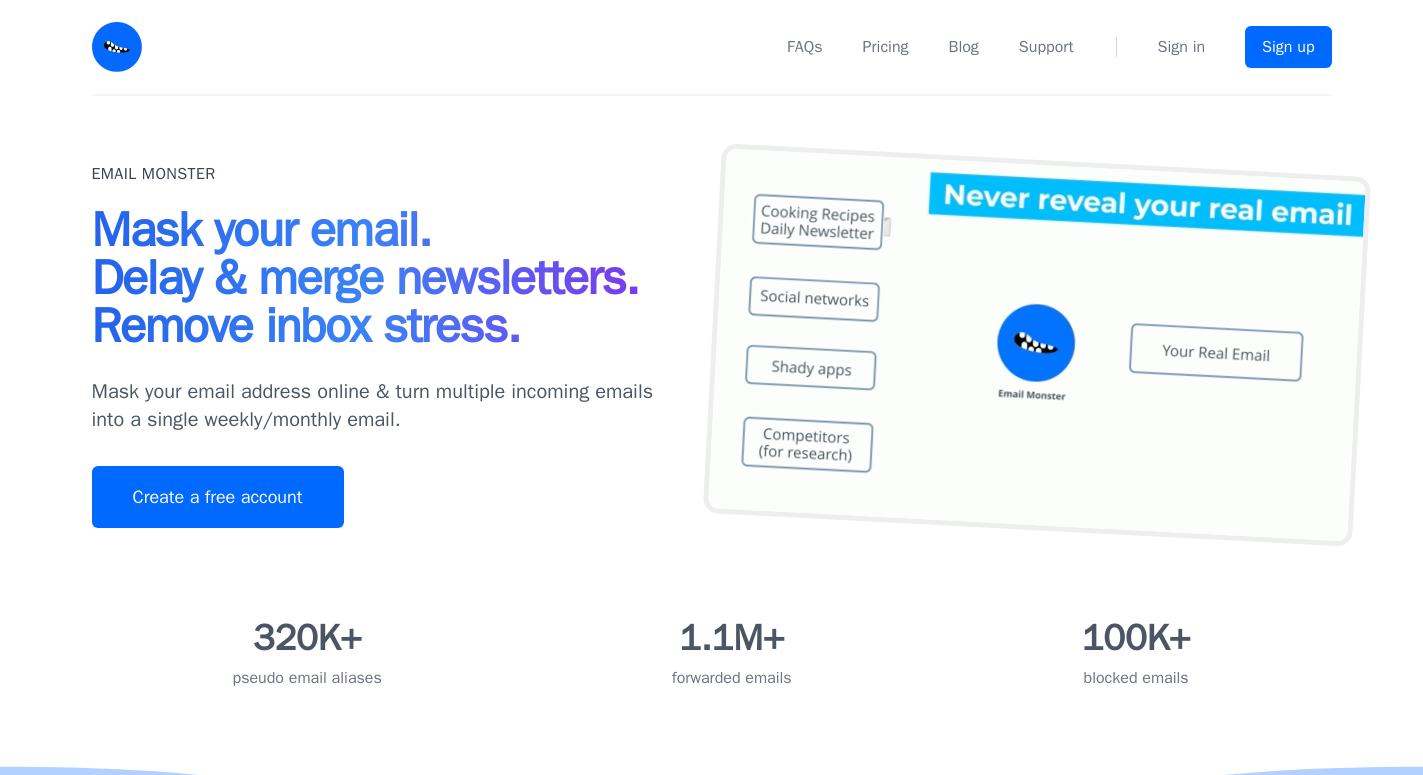 scroll, scrollTop: 0, scrollLeft: 0, axis: both 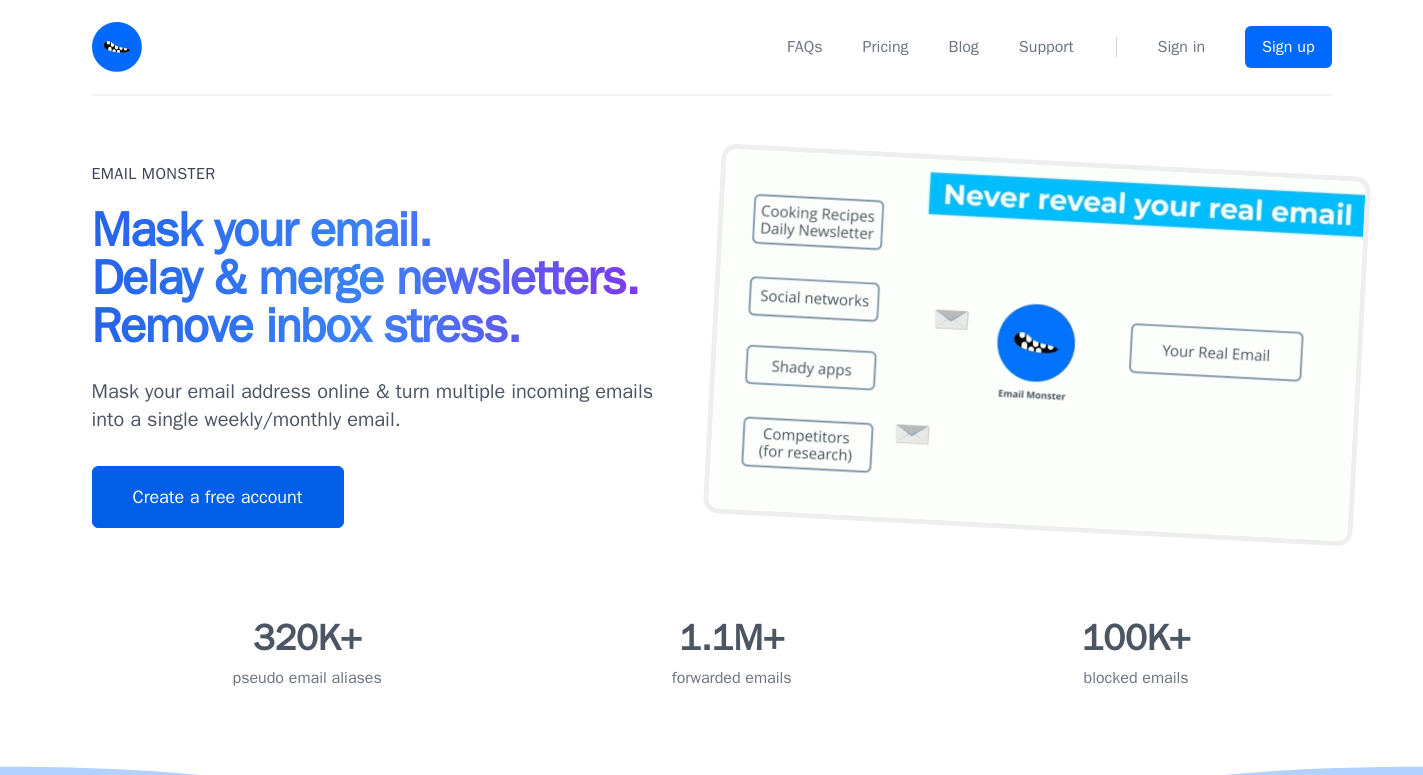 click on "Create a free account" at bounding box center (218, 497) 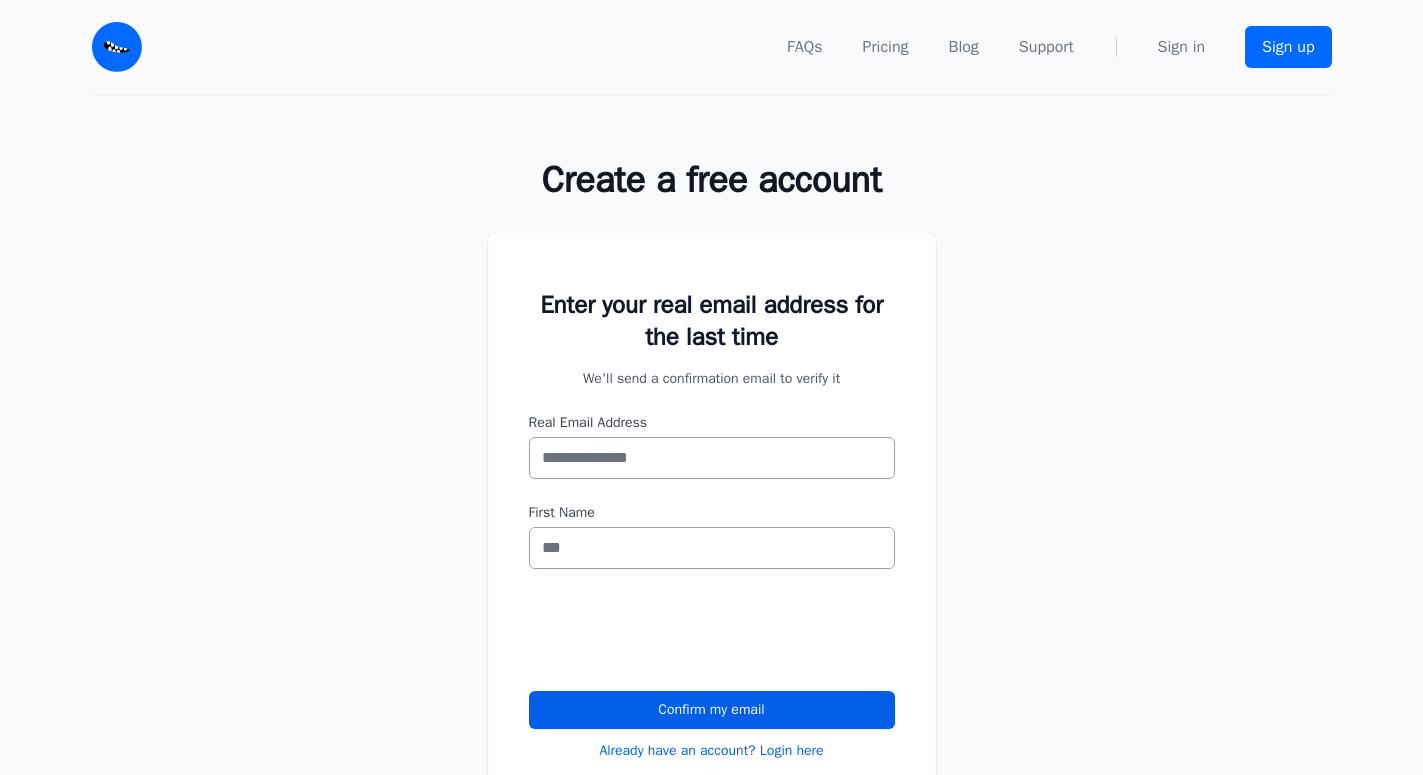 scroll, scrollTop: 0, scrollLeft: 0, axis: both 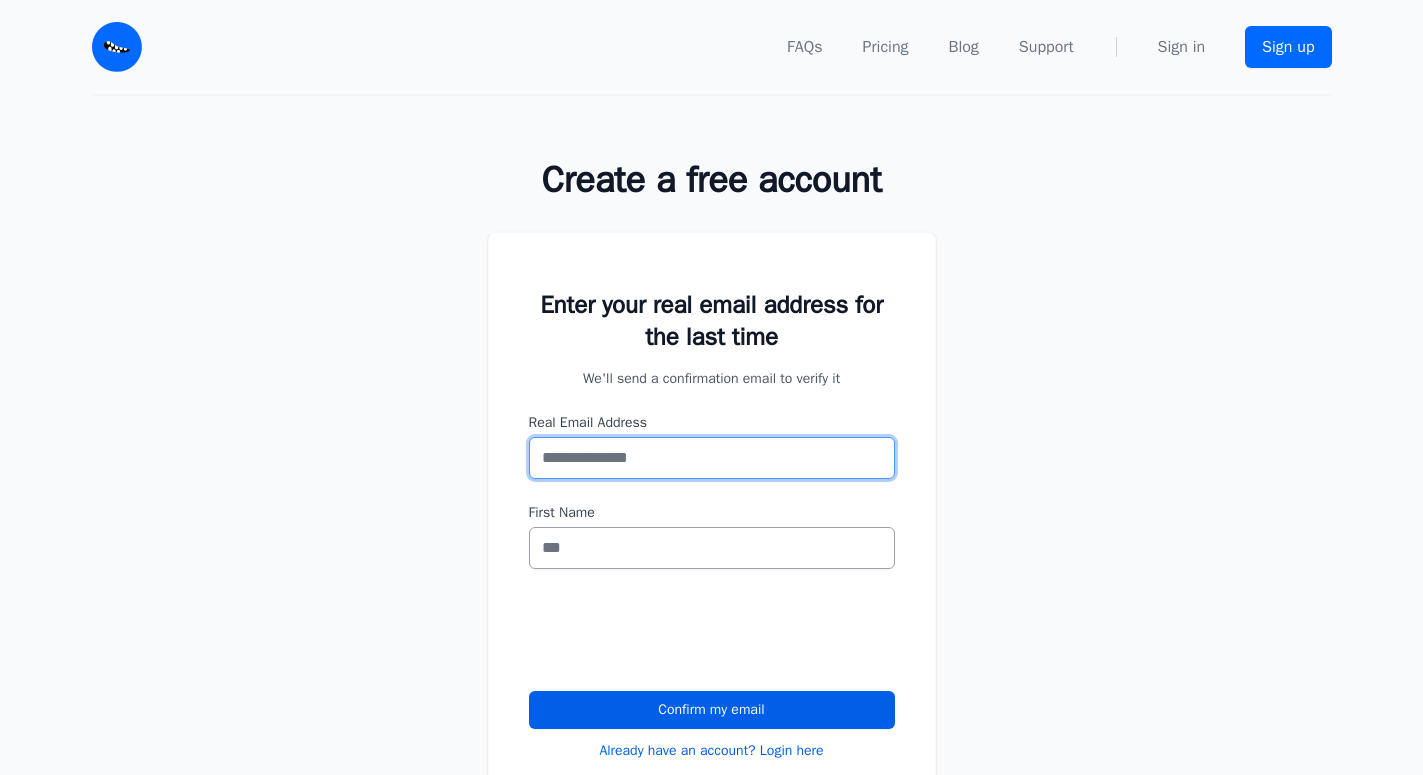 paste on "**********" 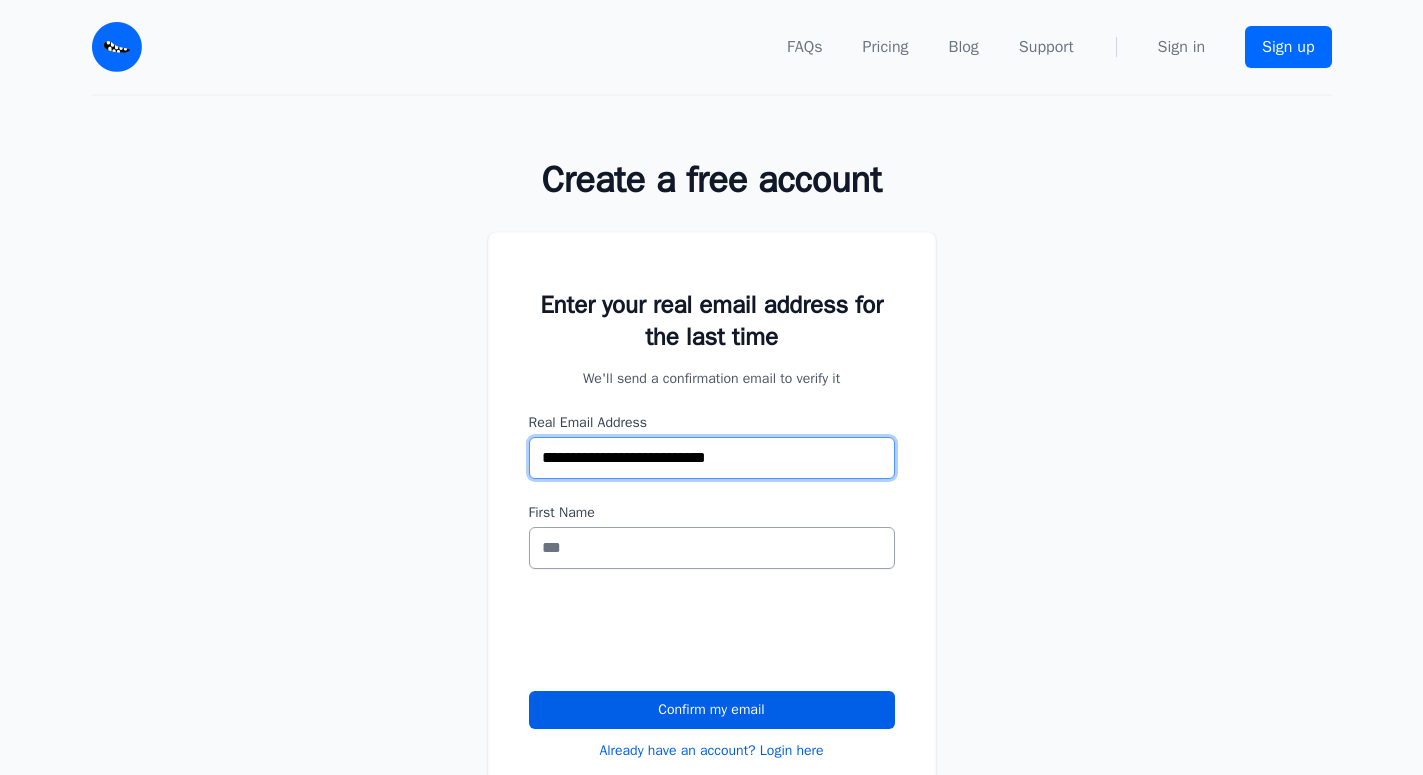 type on "**********" 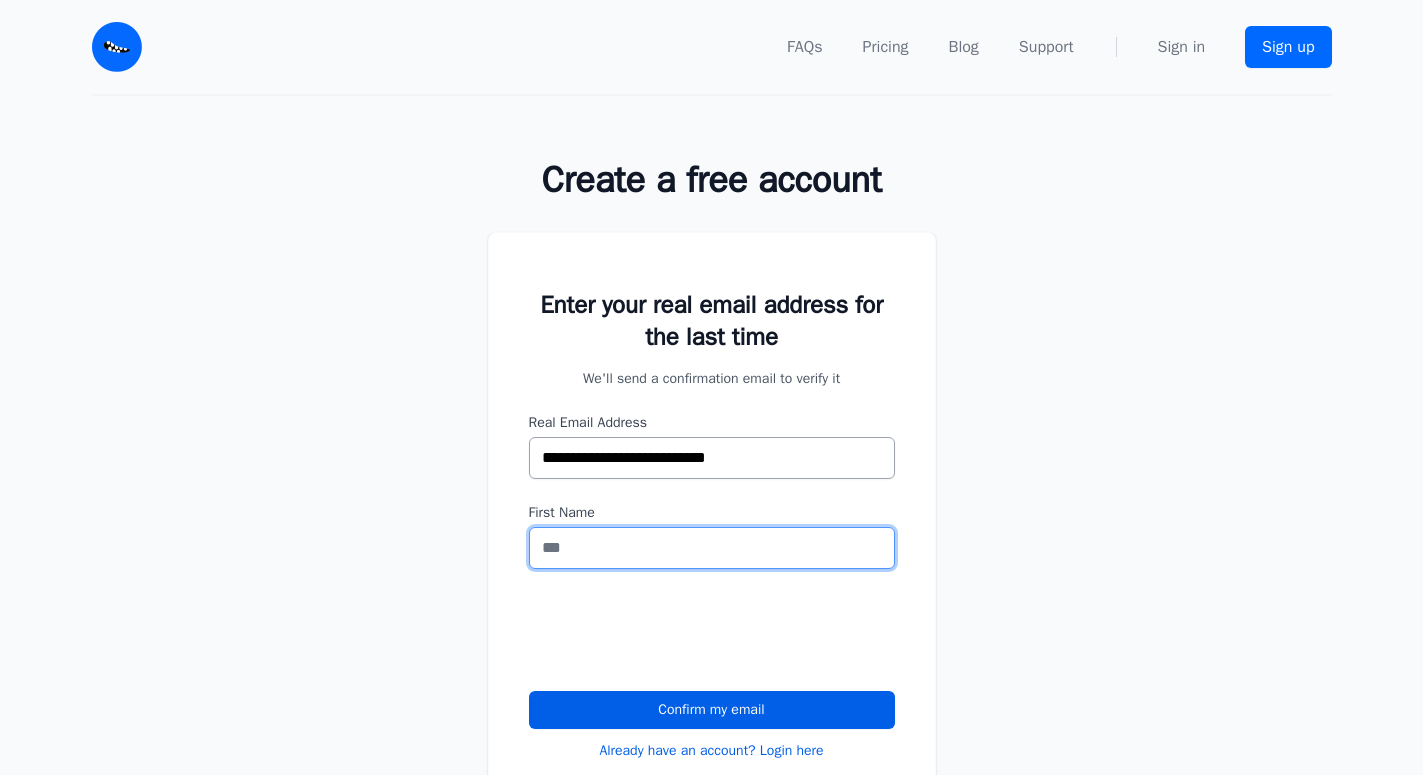 click on "First Name" at bounding box center [712, 548] 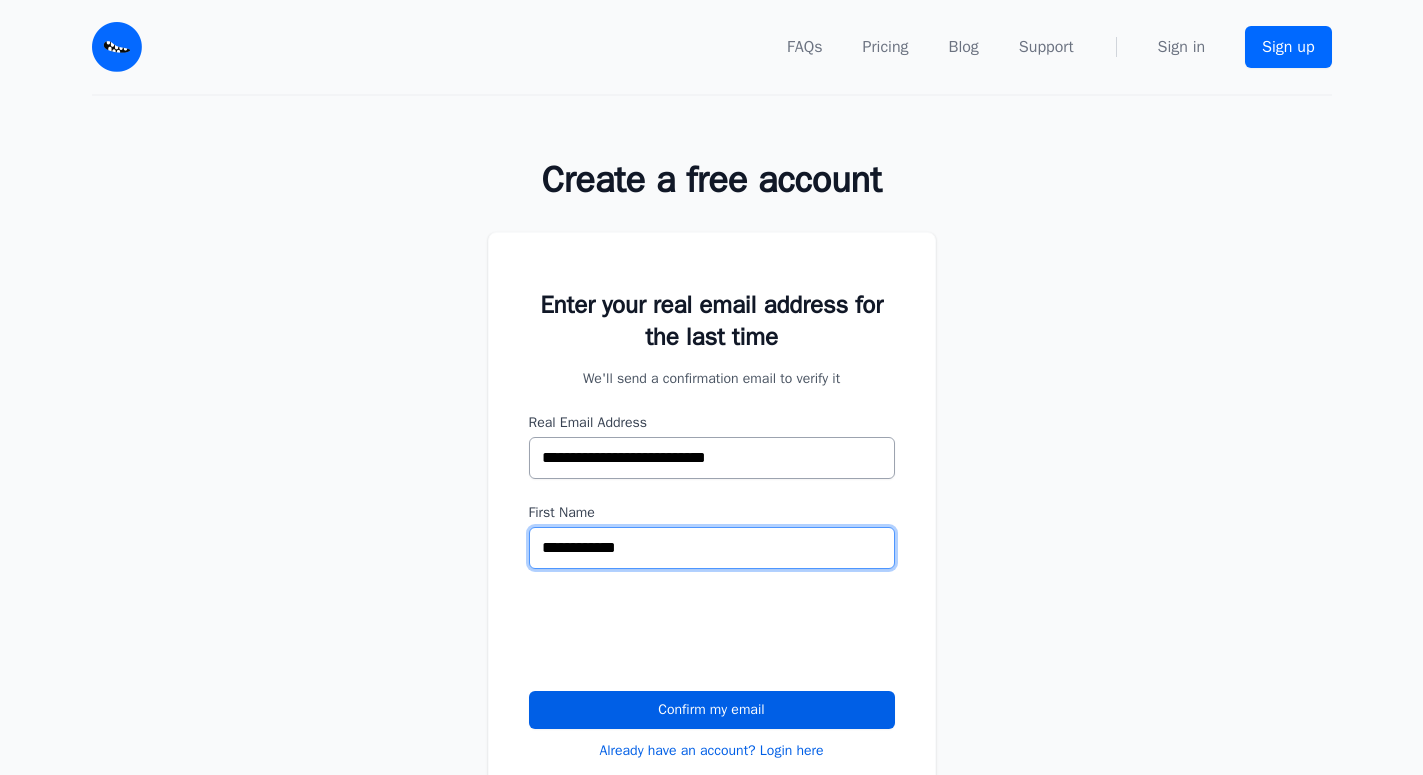type on "**********" 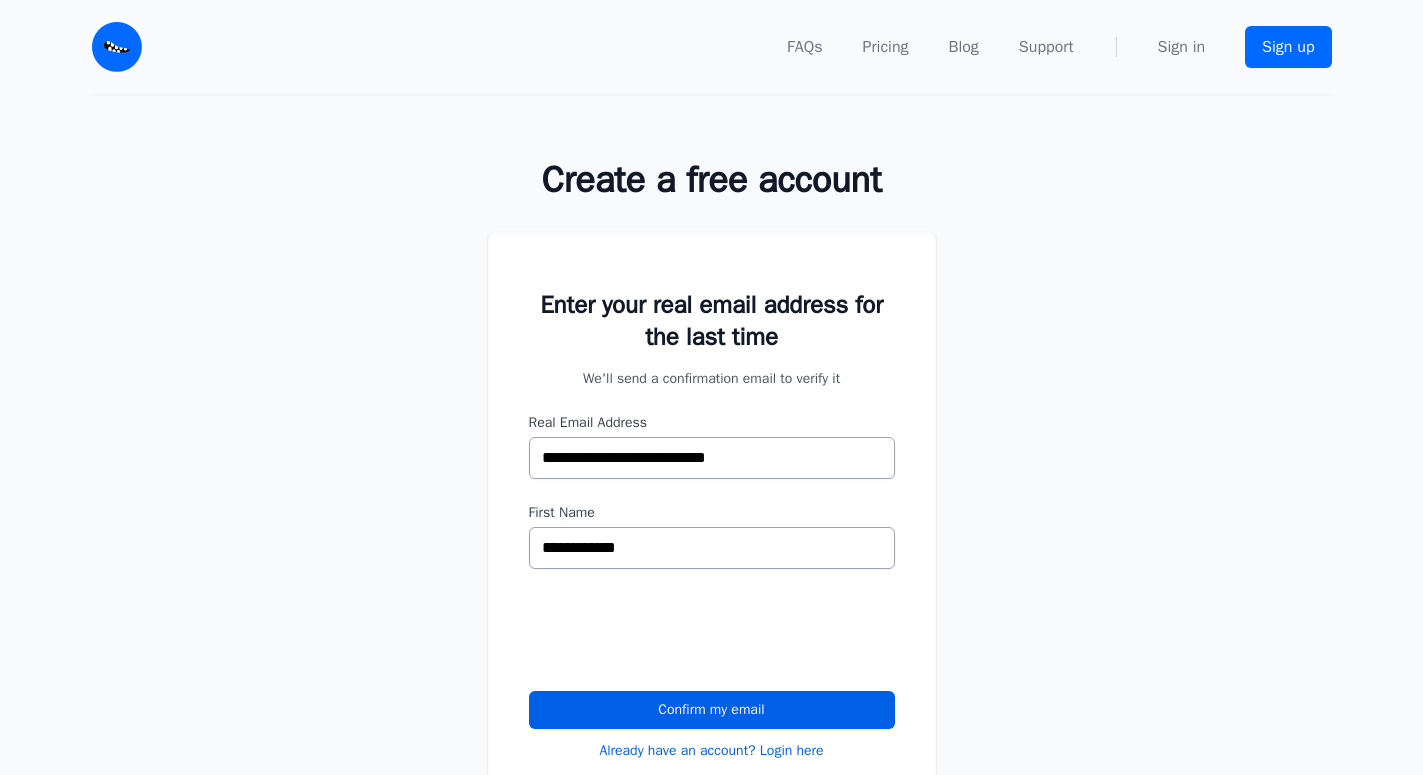 scroll, scrollTop: 102, scrollLeft: 0, axis: vertical 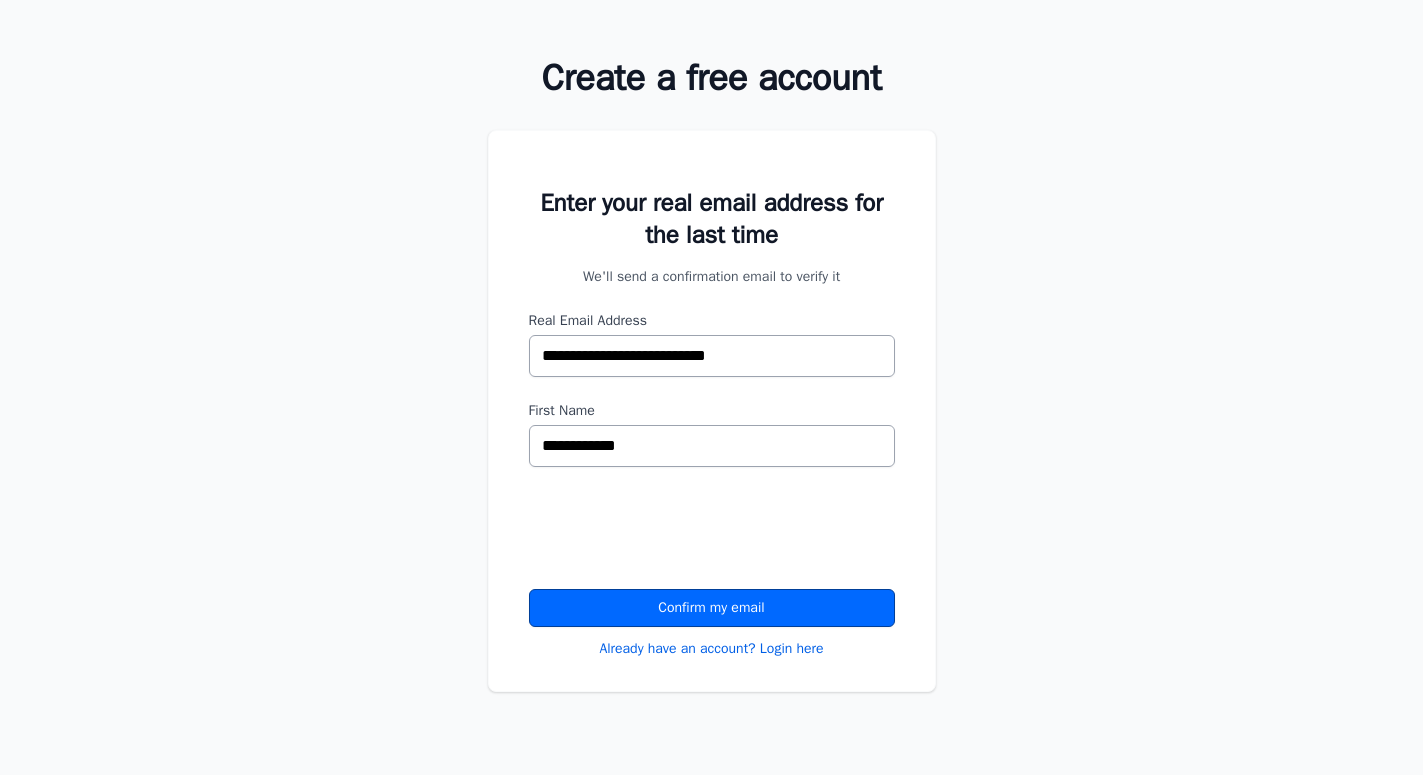 click on "Confirm my email" at bounding box center [712, 608] 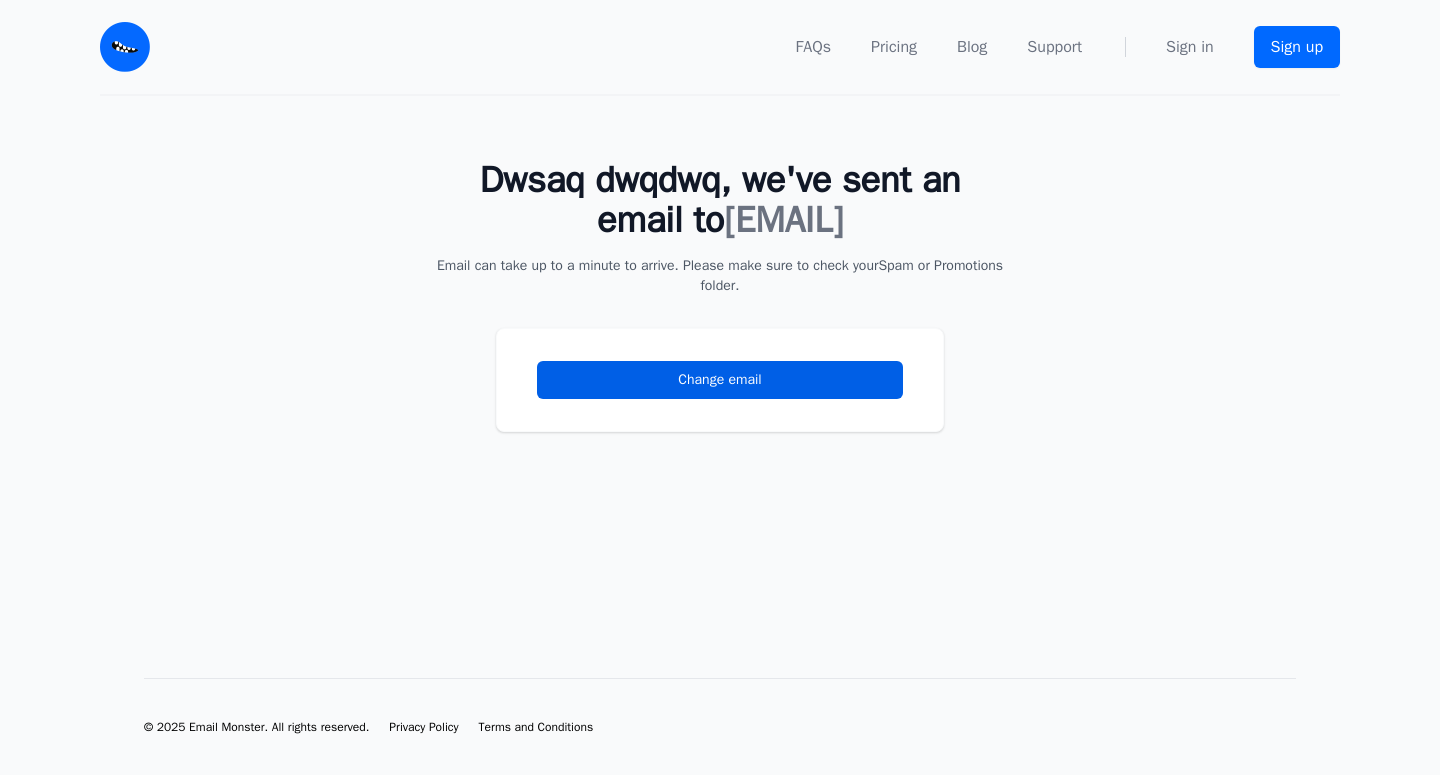 scroll, scrollTop: 0, scrollLeft: 0, axis: both 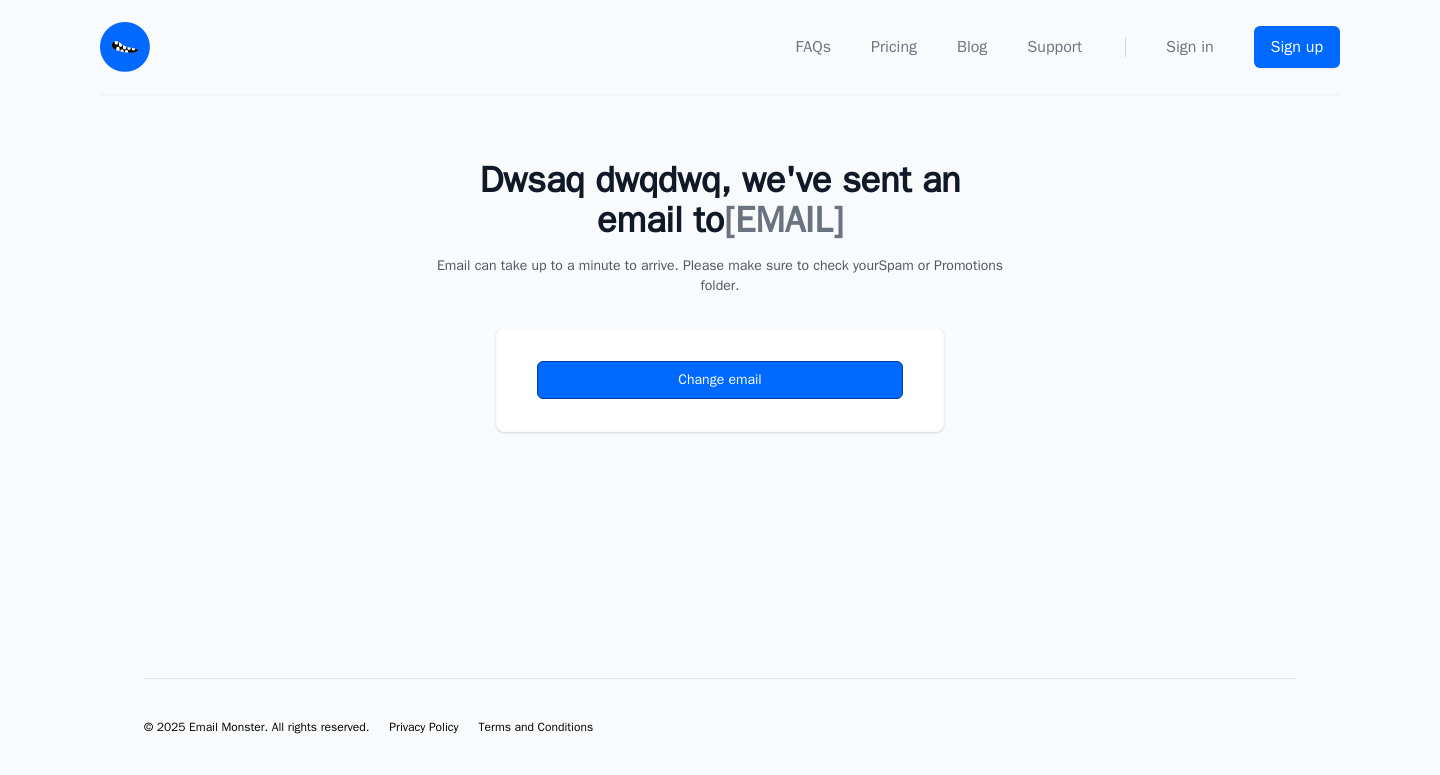 click on "Change email" at bounding box center [720, 380] 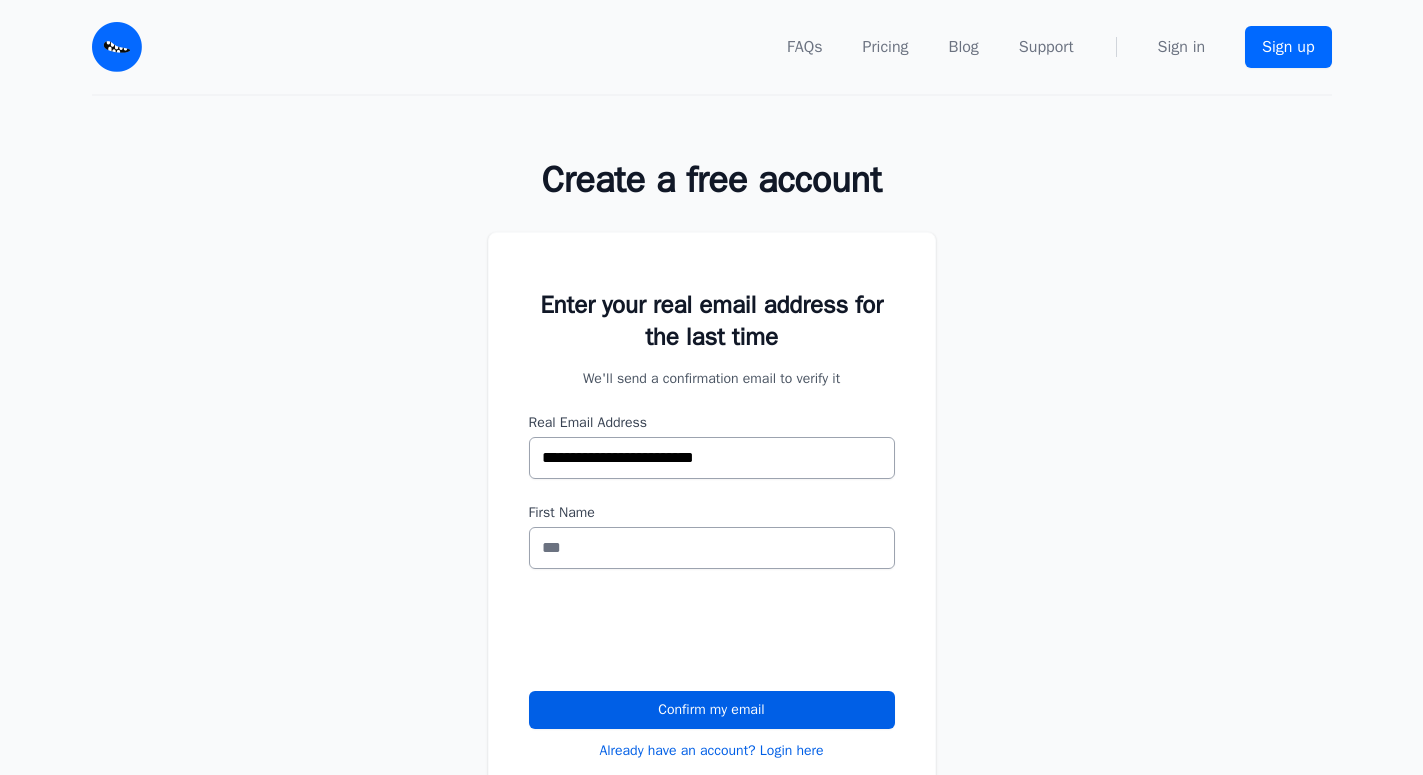 scroll, scrollTop: 0, scrollLeft: 0, axis: both 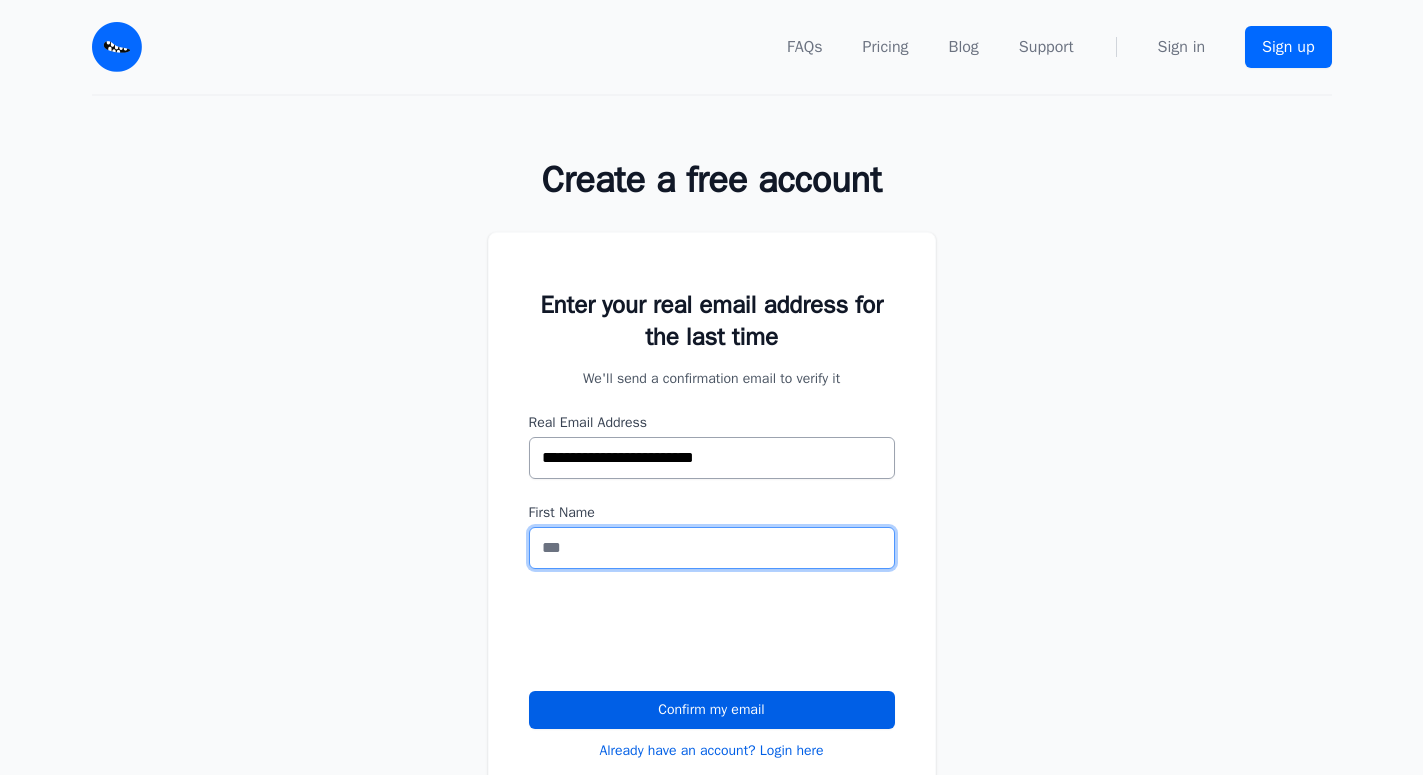 click on "First Name" at bounding box center (712, 548) 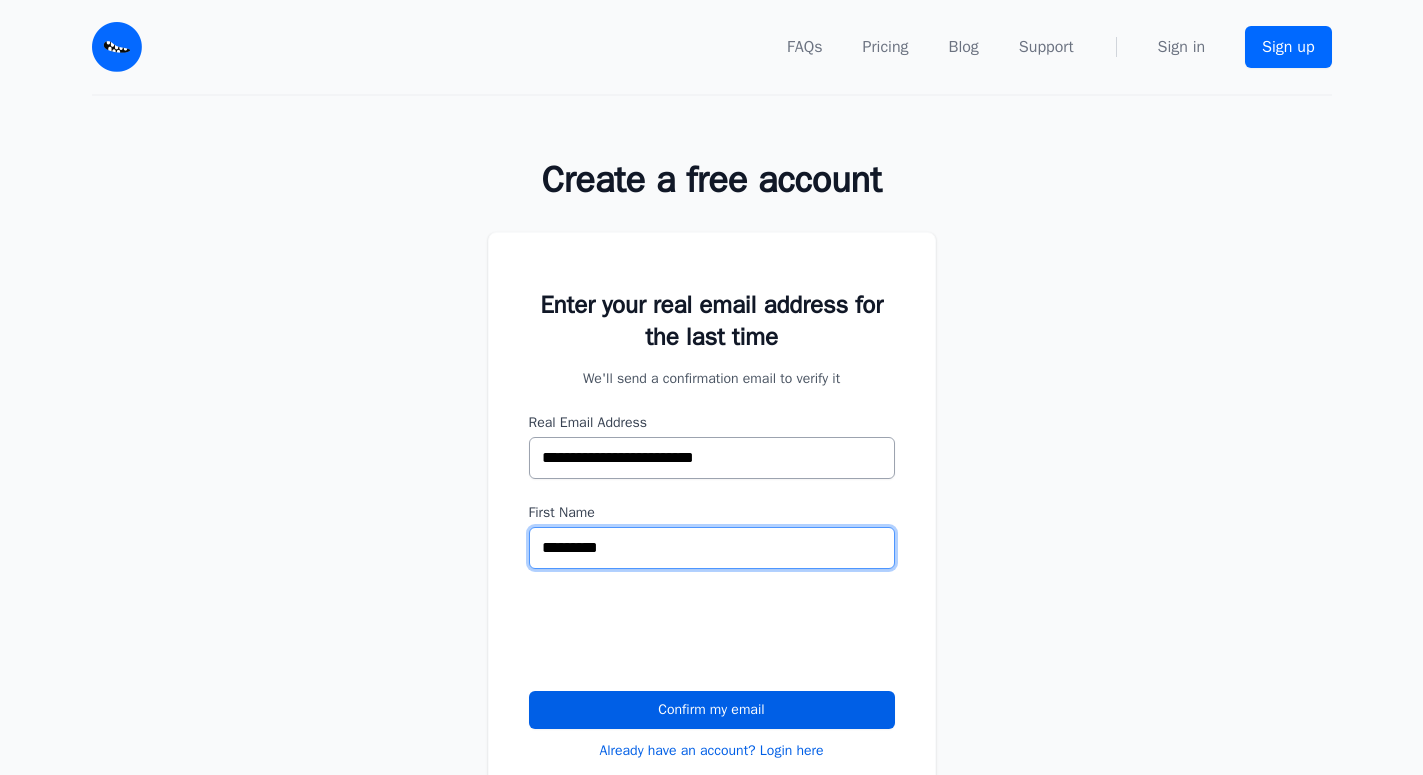 type on "*********" 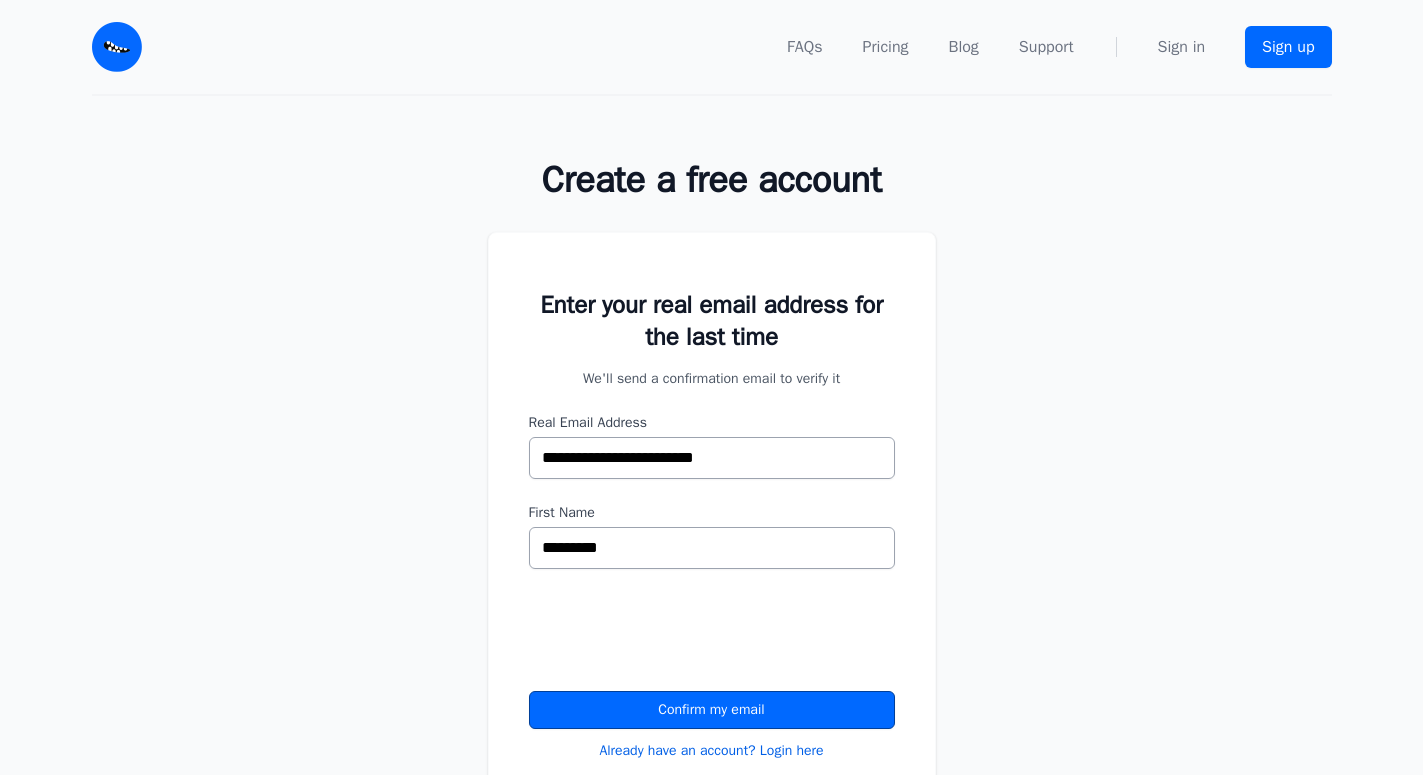 click on "Confirm my email" at bounding box center (712, 710) 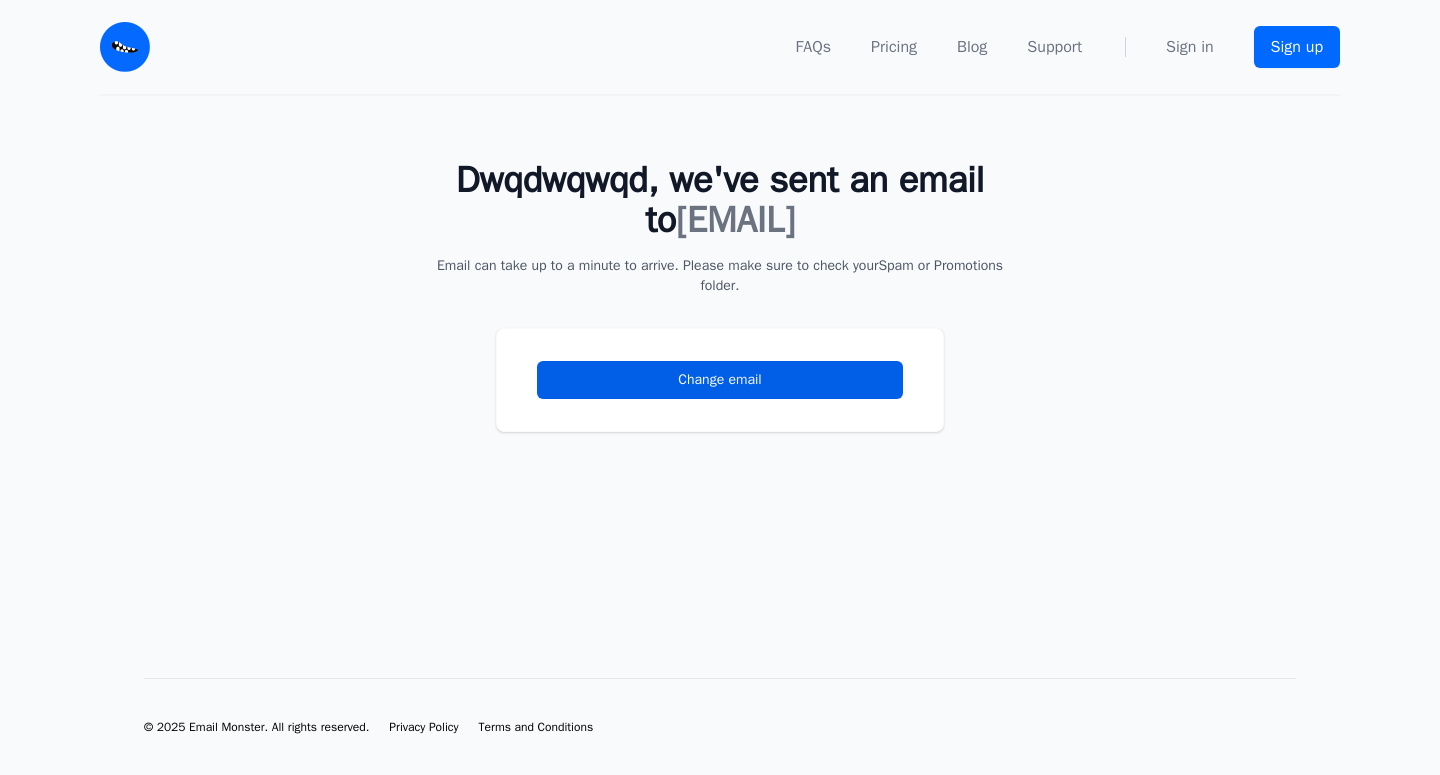scroll, scrollTop: 0, scrollLeft: 0, axis: both 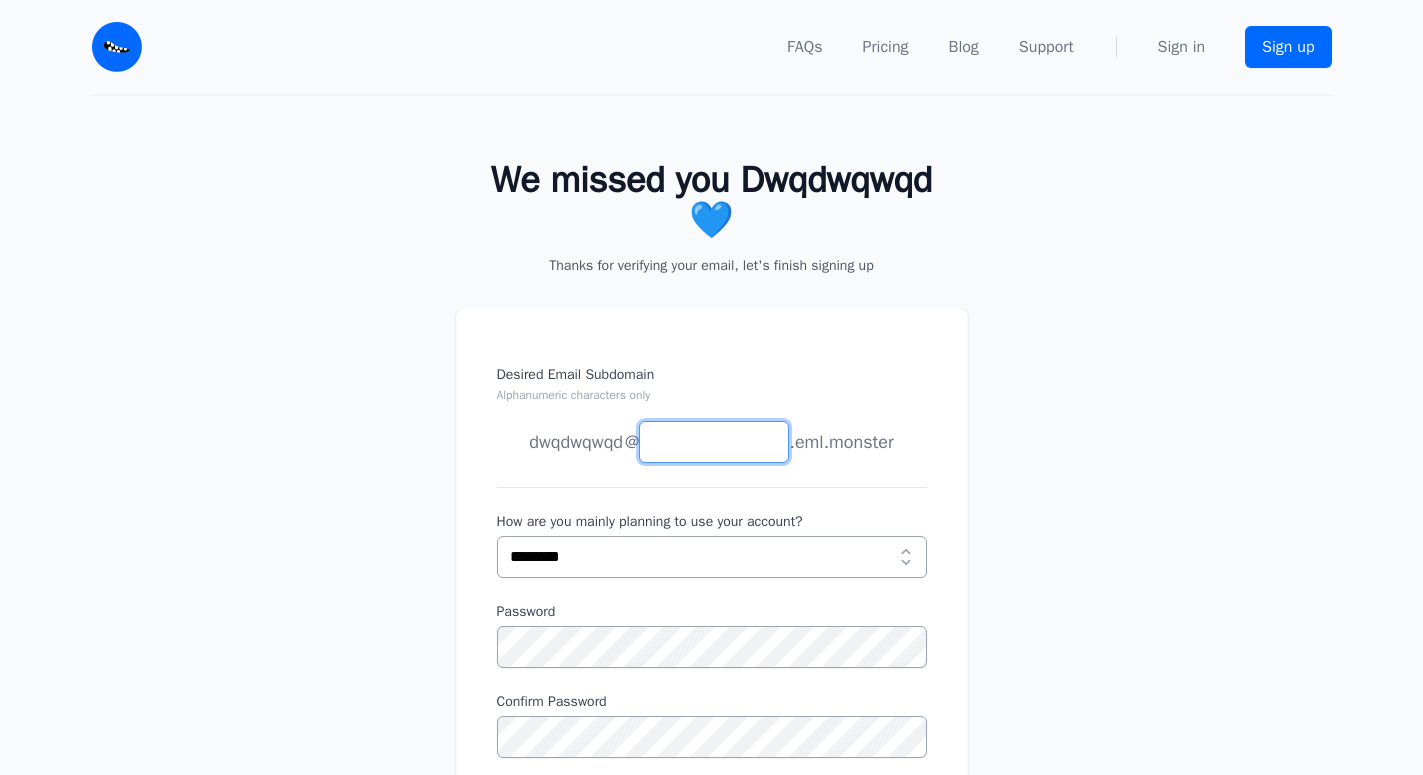 click on "Desired Email Subdomain
Alphanumeric characters only" at bounding box center [714, 442] 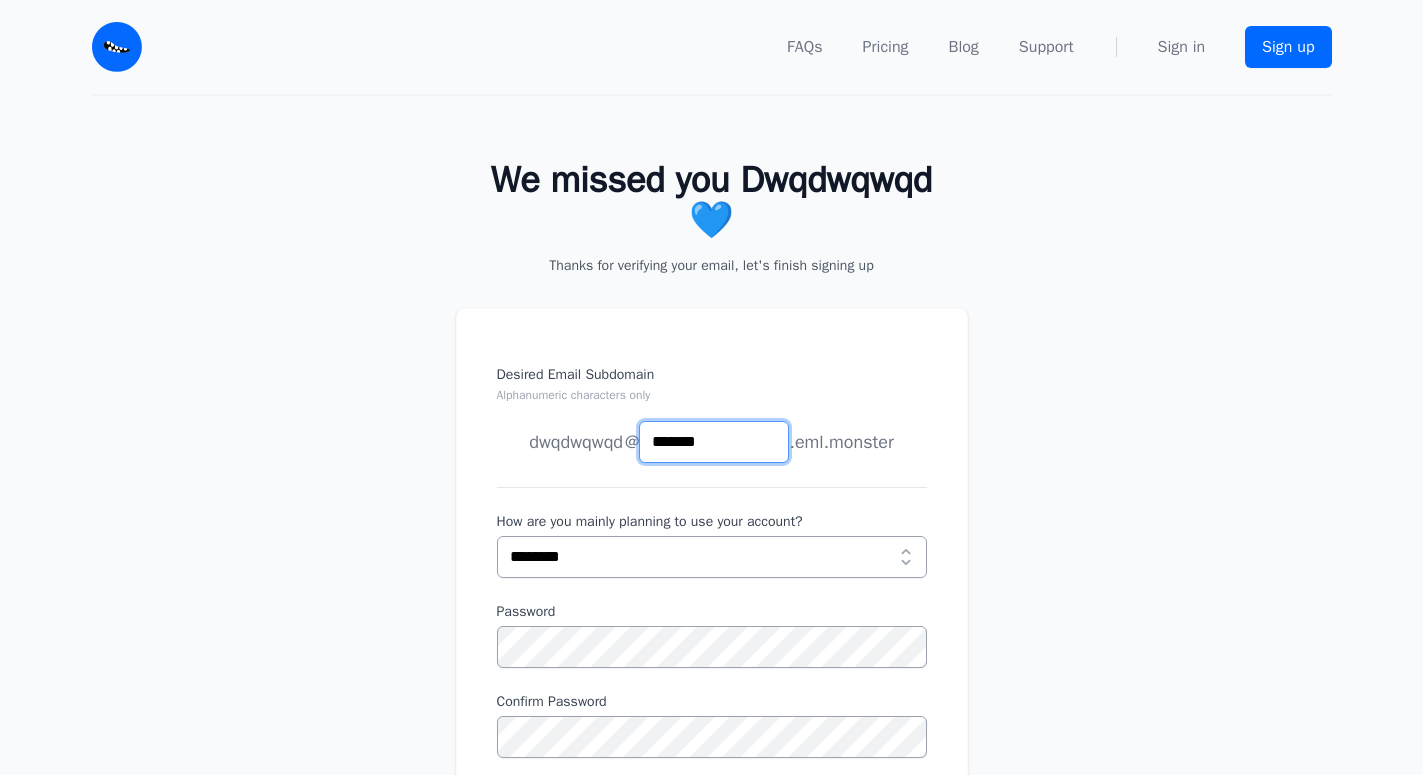 type on "*******" 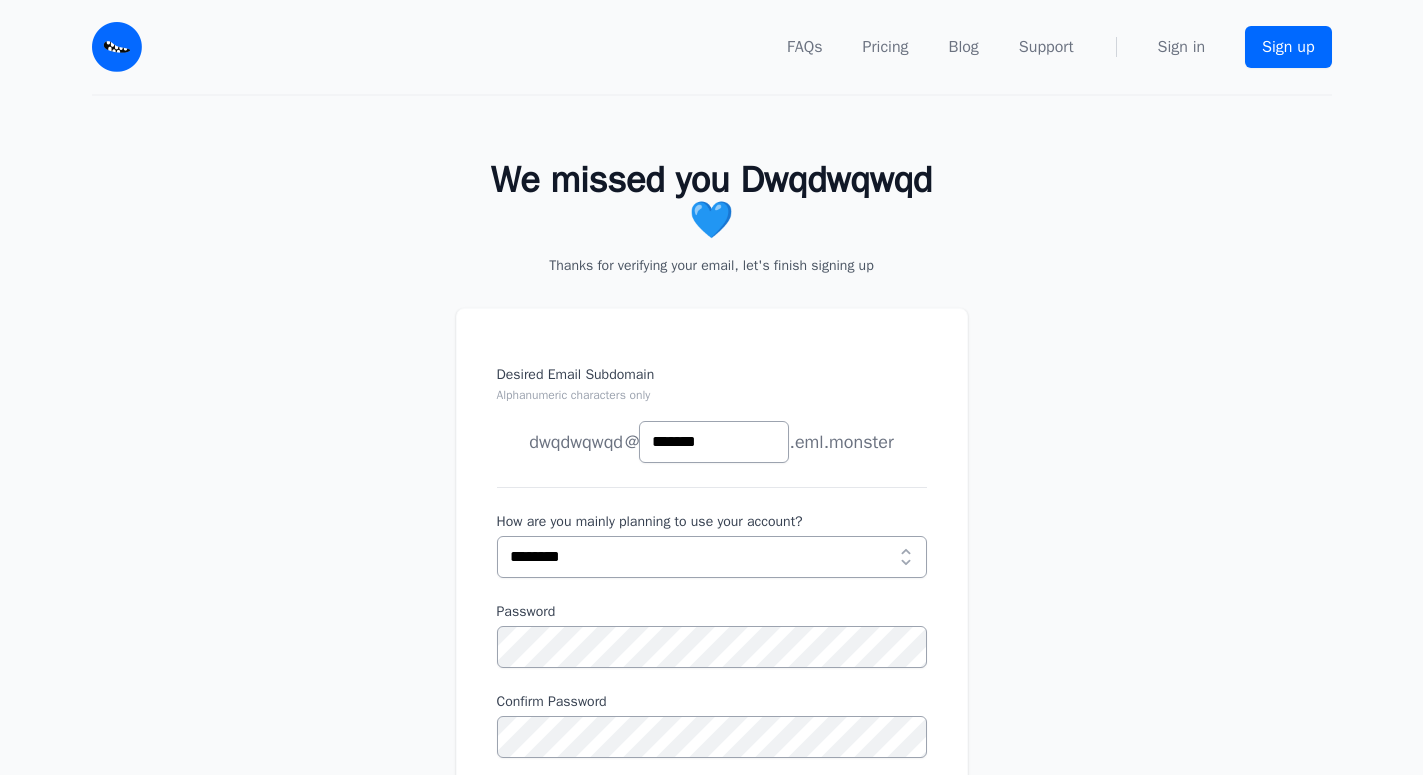 click on "We missed you Dwqdwqwqd 💙
Thanks for verifying your email, let's finish signing up
Desired Email Subdomain
Alphanumeric characters only
dwqdwqwqd
joe
news
anything
@" at bounding box center (711, 579) 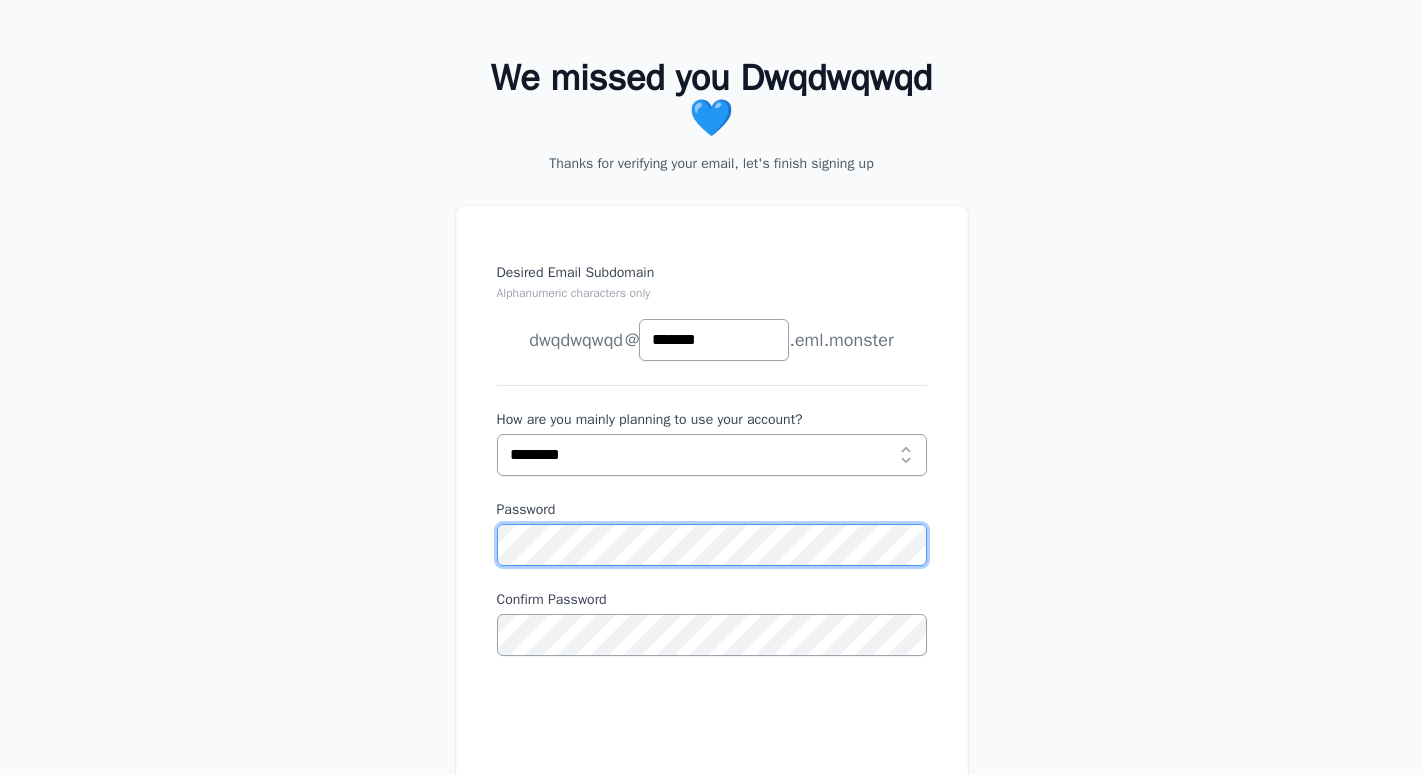 scroll, scrollTop: 204, scrollLeft: 0, axis: vertical 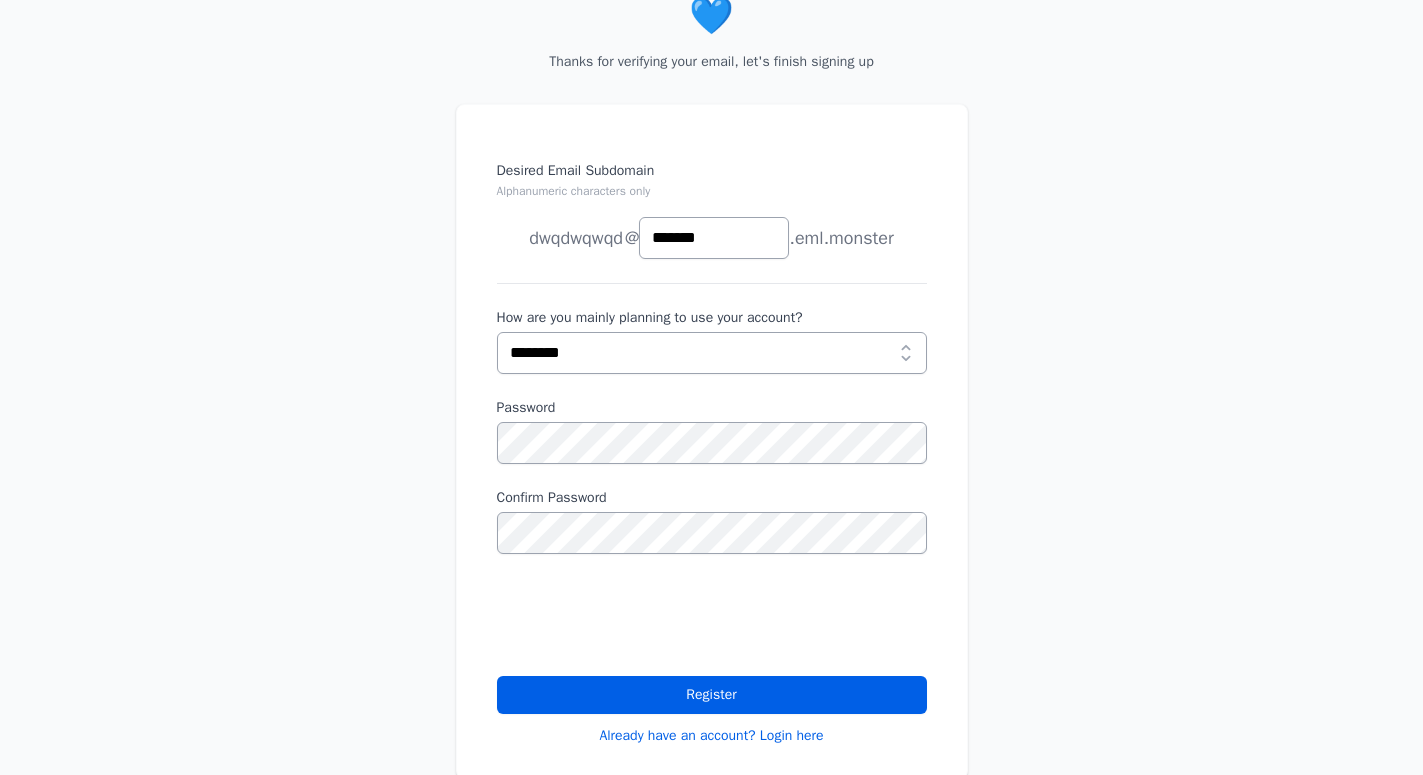 click on "Desired Email Subdomain
Alphanumeric characters only
dwqdwqwqd
joe
news
anything
@
*******" at bounding box center [712, 453] 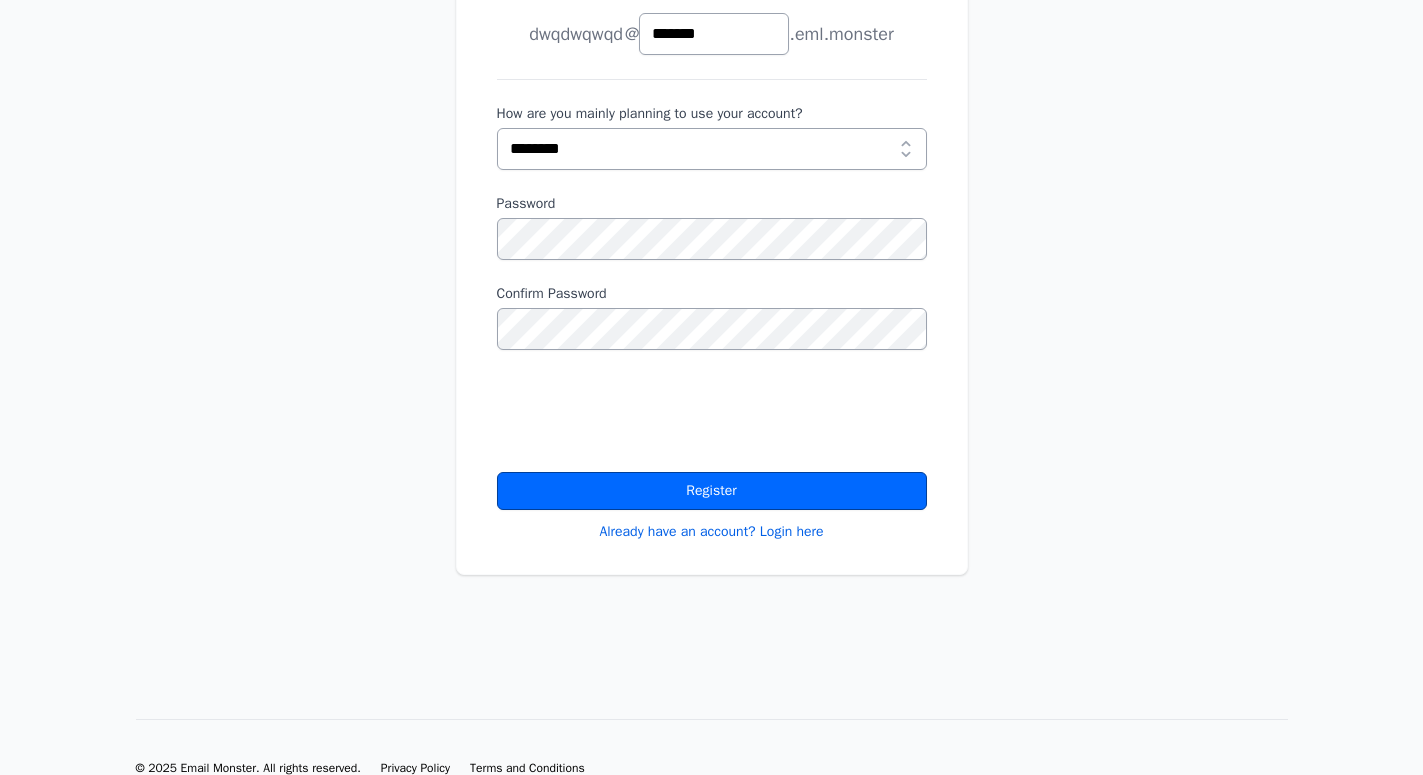 click on "Register" at bounding box center [712, 491] 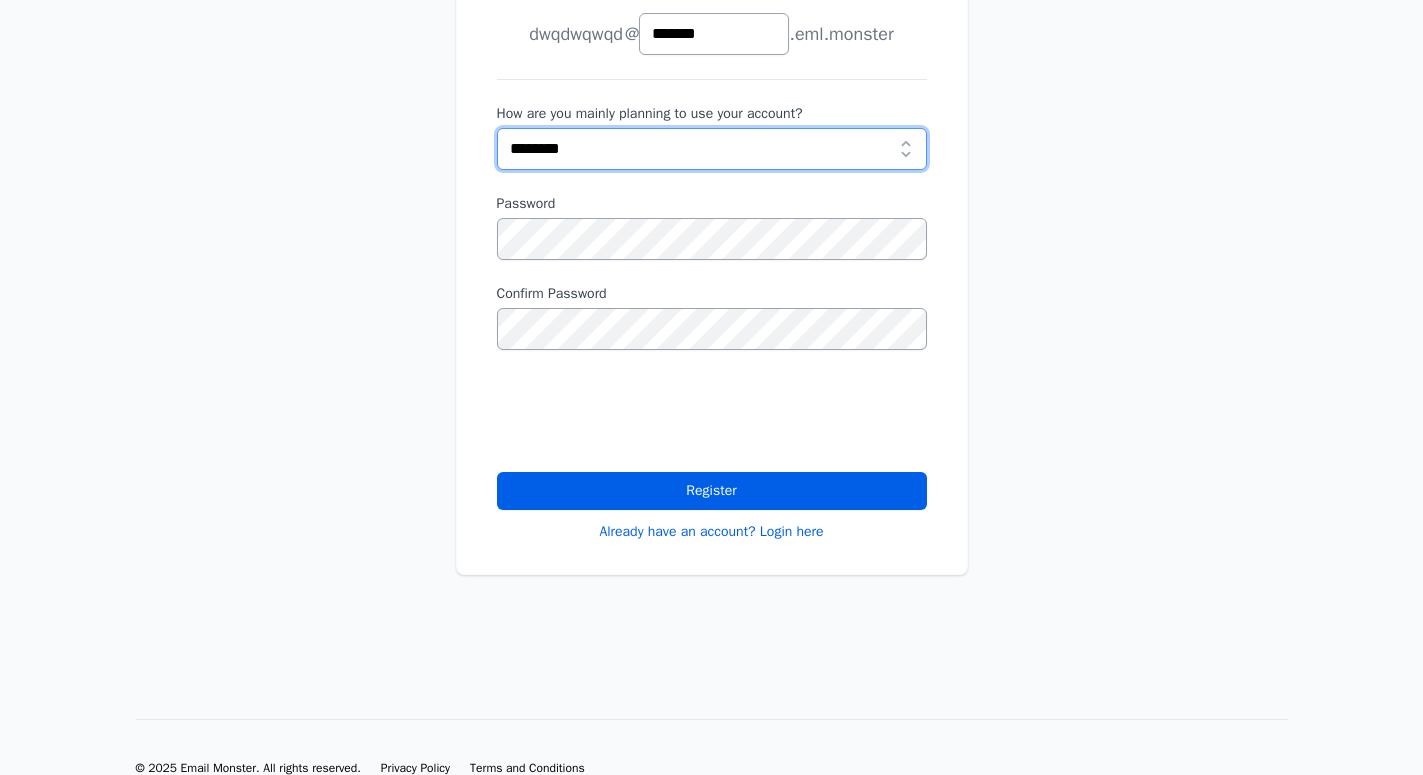 click on "**********" at bounding box center [712, 149] 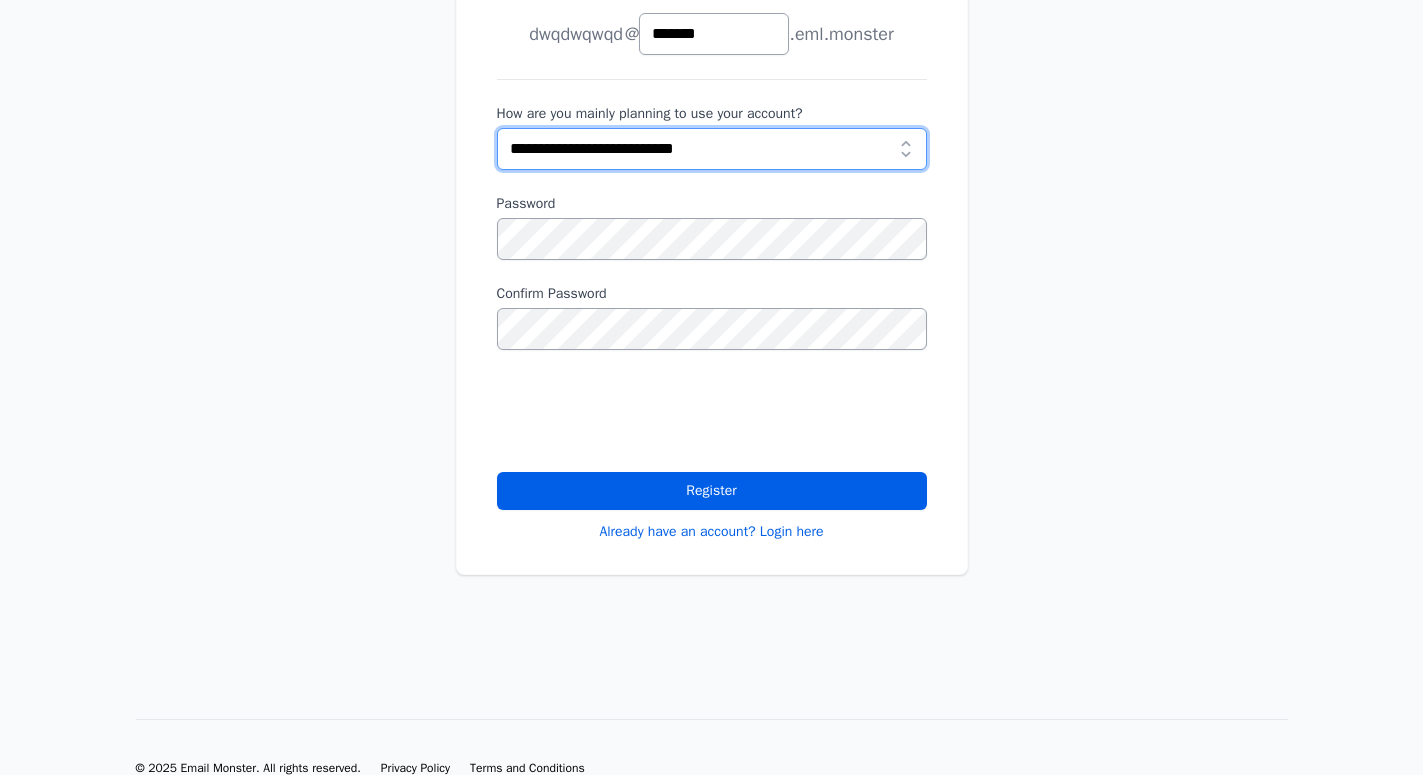 click on "**********" at bounding box center (0, 0) 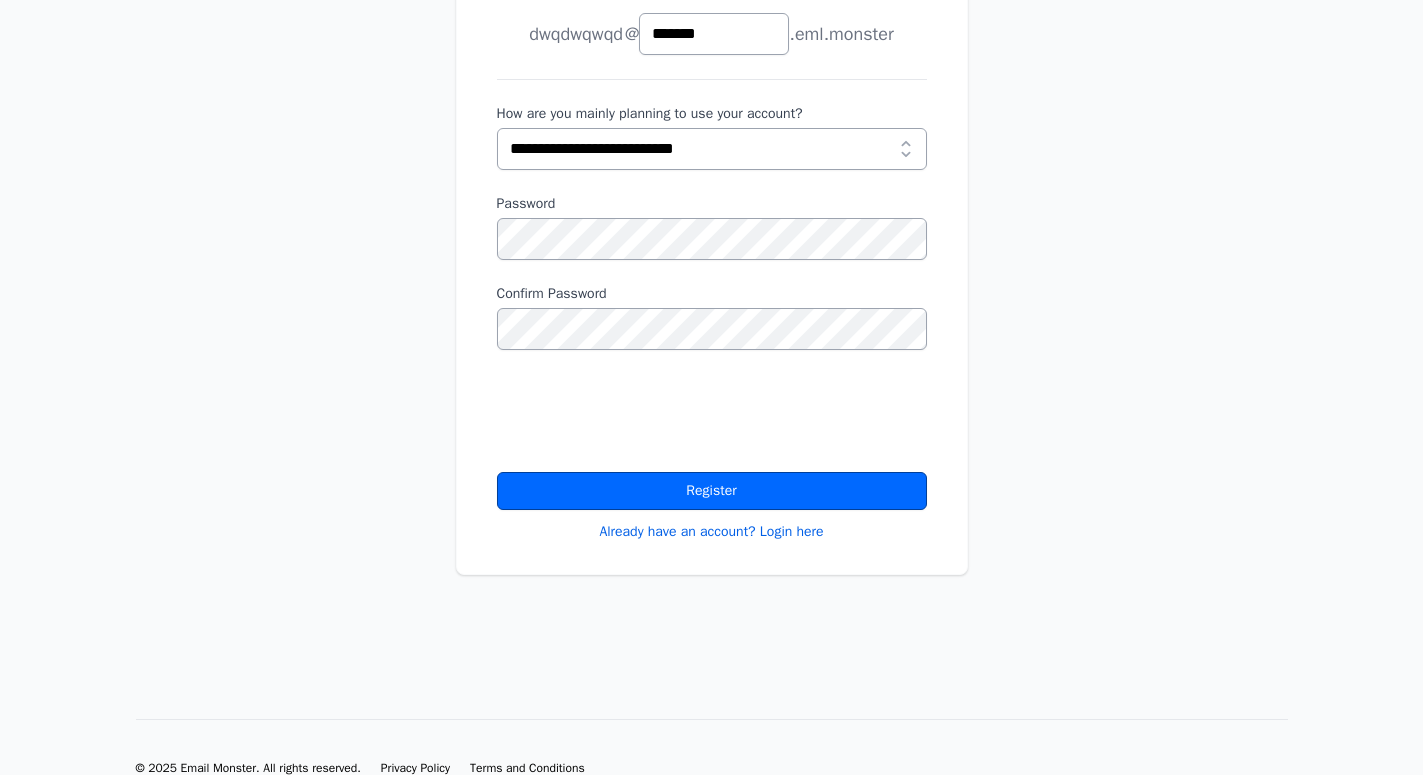 click on "Register" at bounding box center [712, 491] 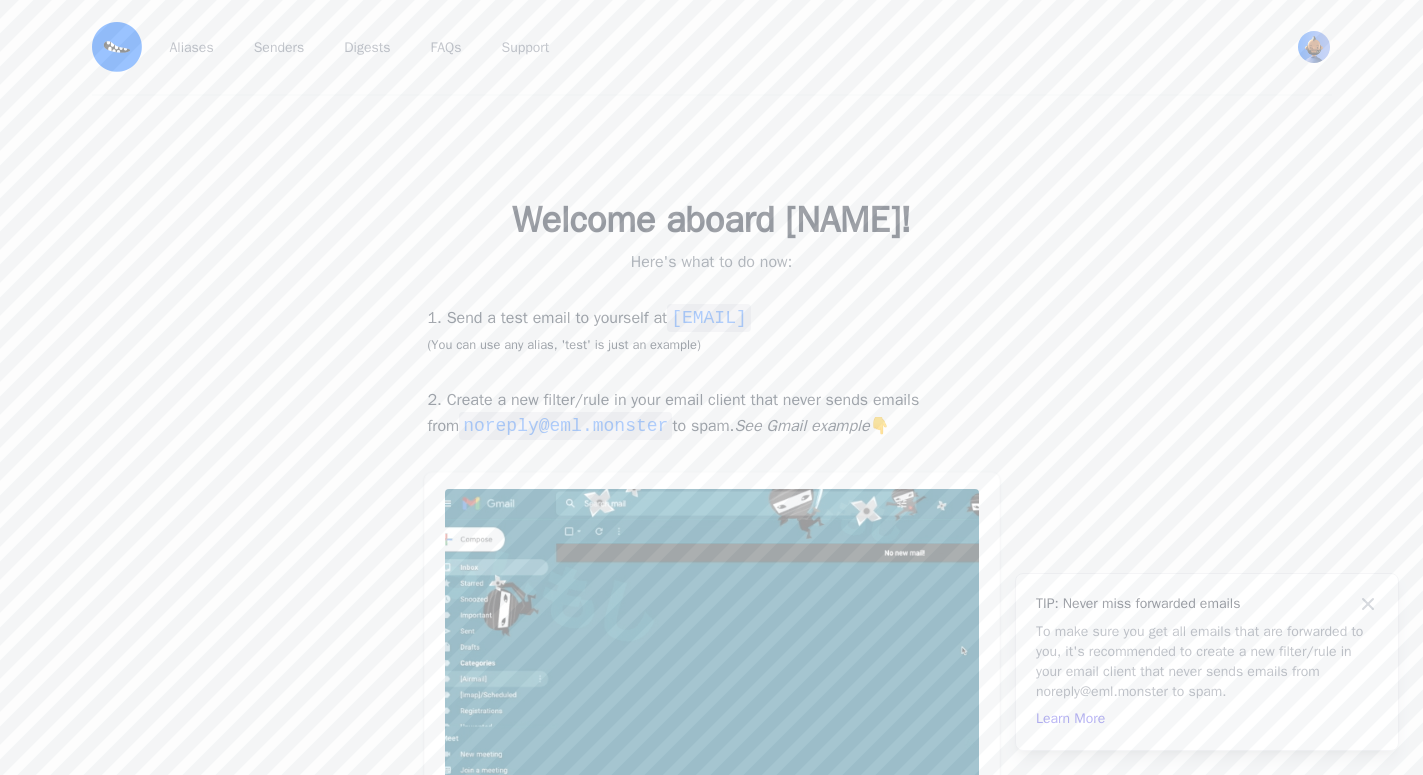 scroll, scrollTop: 0, scrollLeft: 0, axis: both 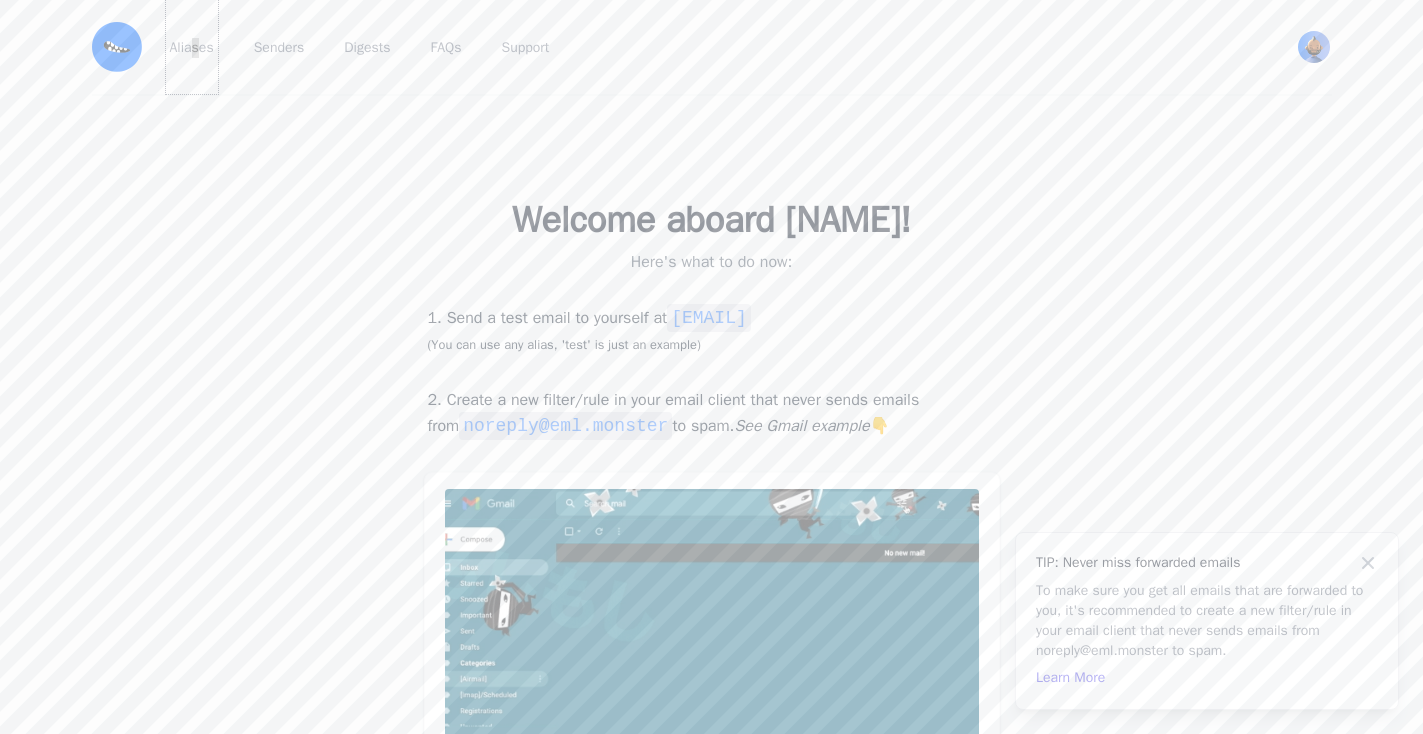 drag, startPoint x: 716, startPoint y: 352, endPoint x: 670, endPoint y: 356, distance: 46.173584 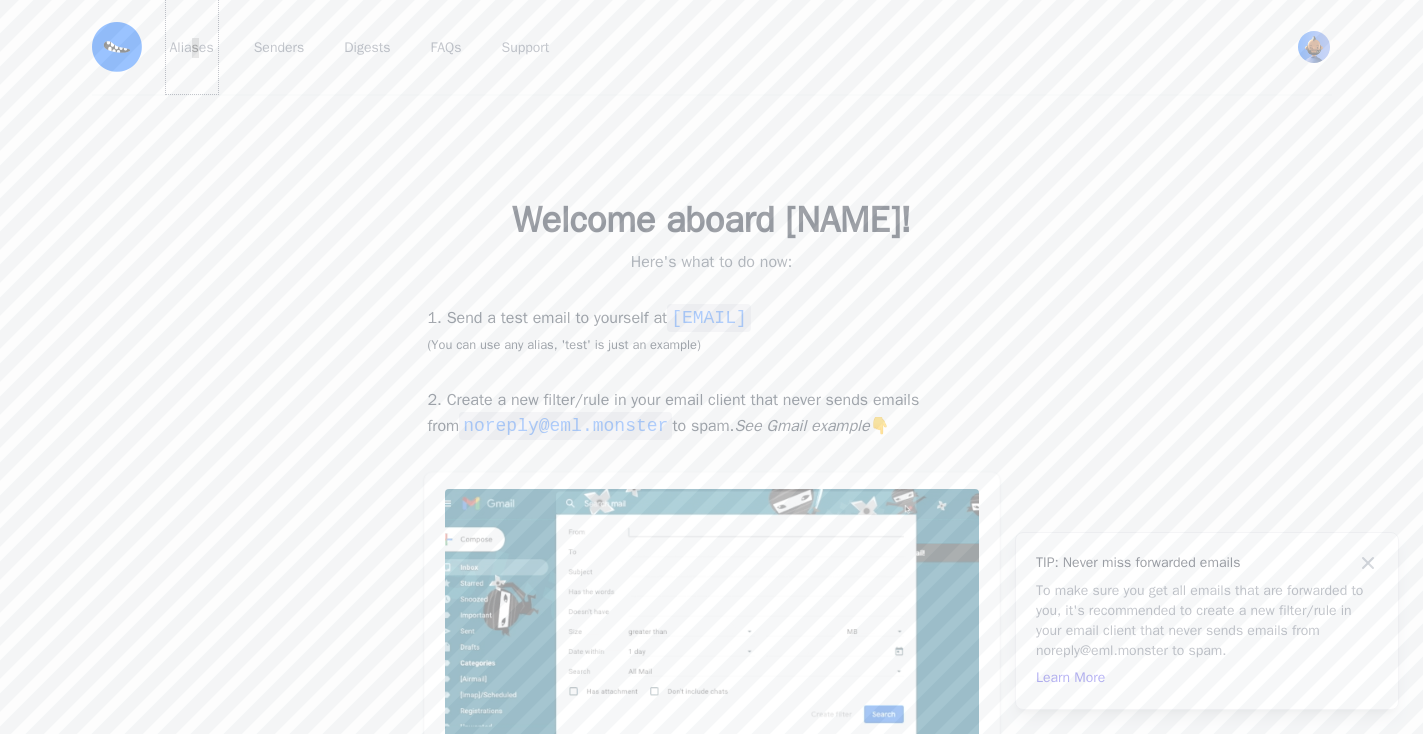 click on "1. Send a test email to yourself at  [EMAIL] (You can use any alias, 'test' is just an example)" at bounding box center (712, 330) 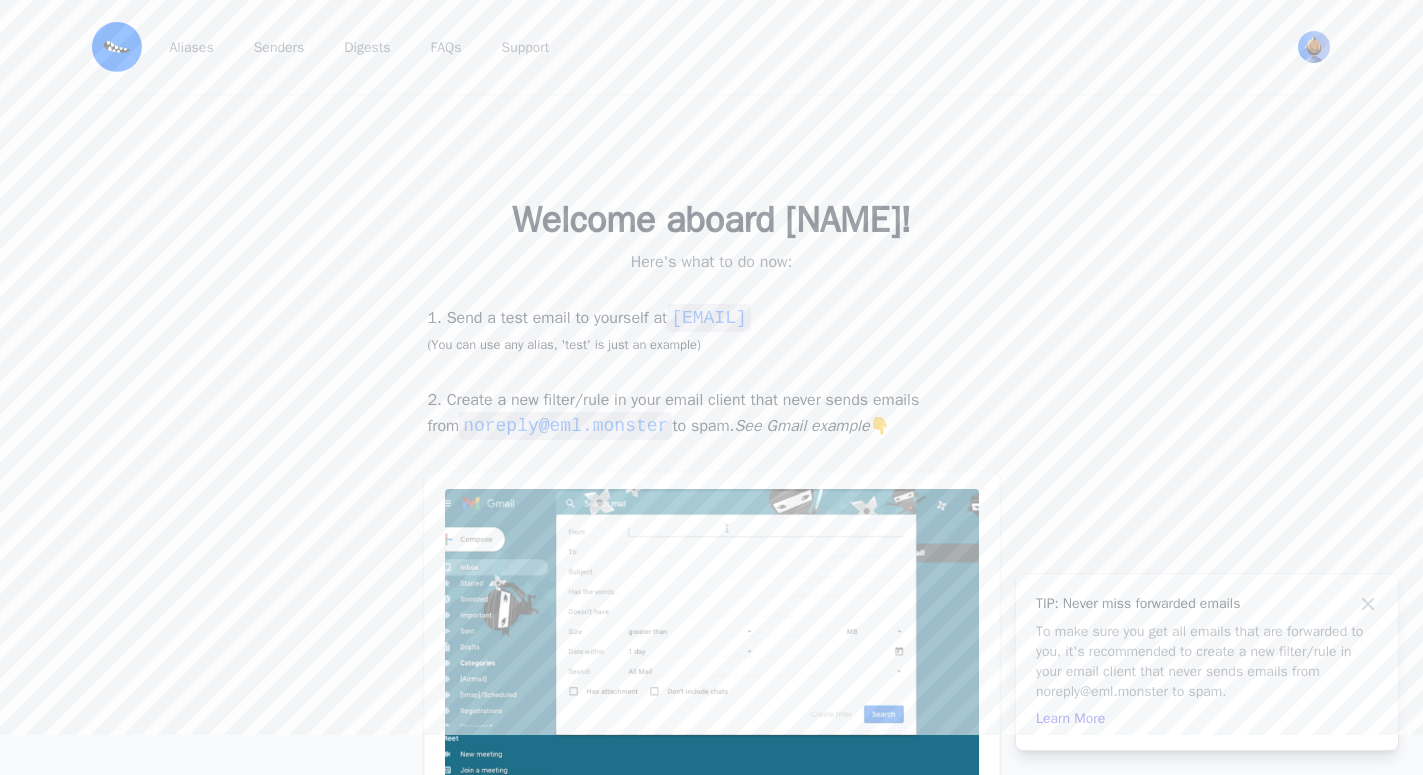 click on "test@zlaiaps.eml.monster" at bounding box center (709, 318) 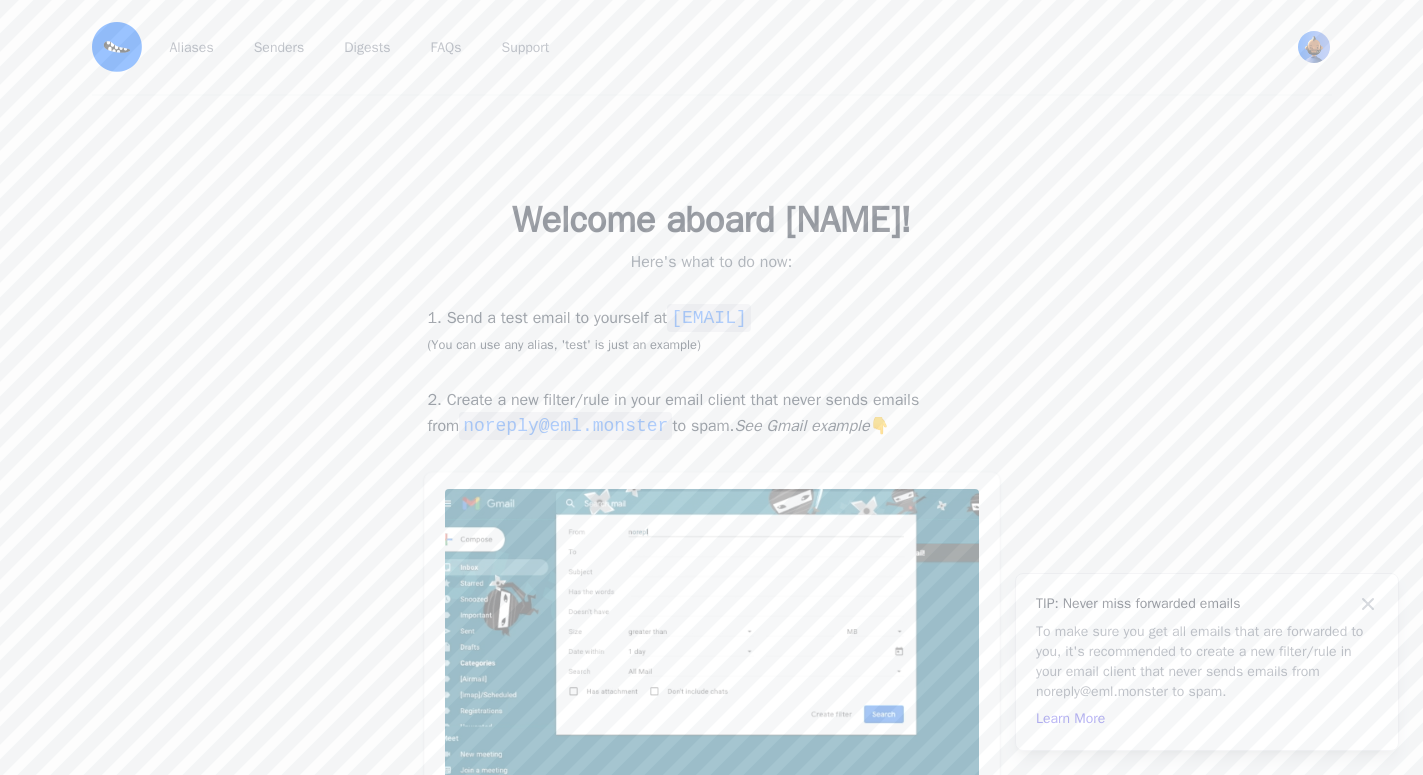 click on "test@zlaiaps.eml.monster" at bounding box center [709, 318] 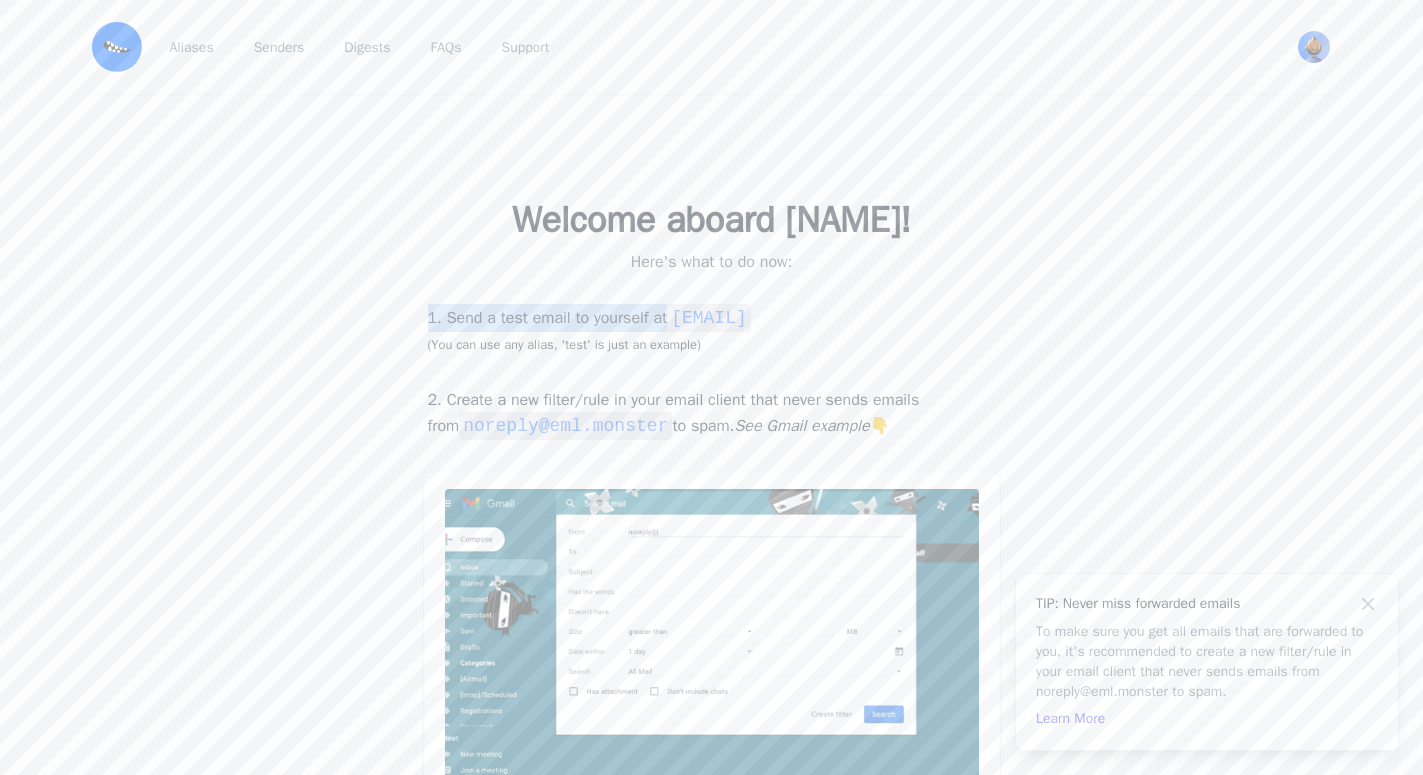 click on "test@zlaiaps.eml.monster" at bounding box center [709, 318] 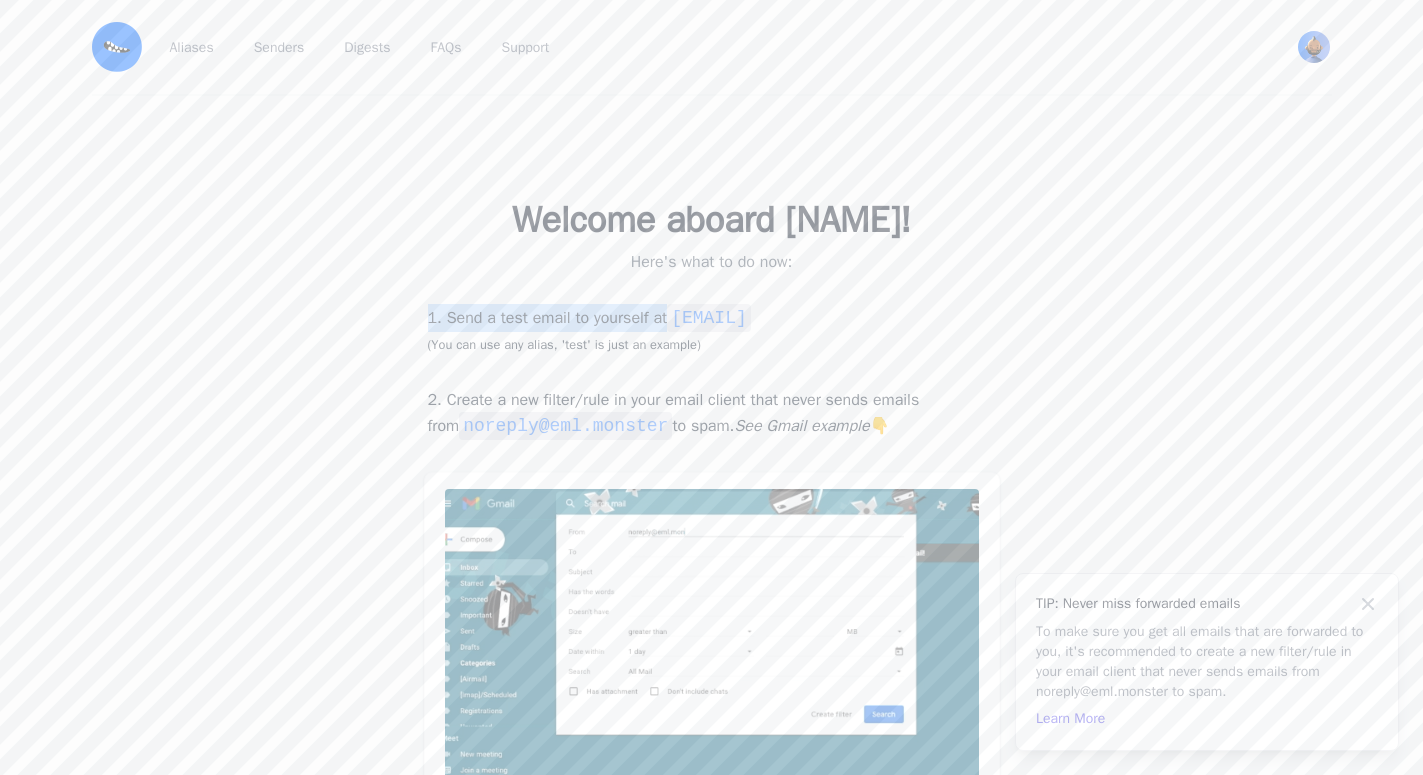 click on "test@zlaiaps.eml.monster" at bounding box center (709, 318) 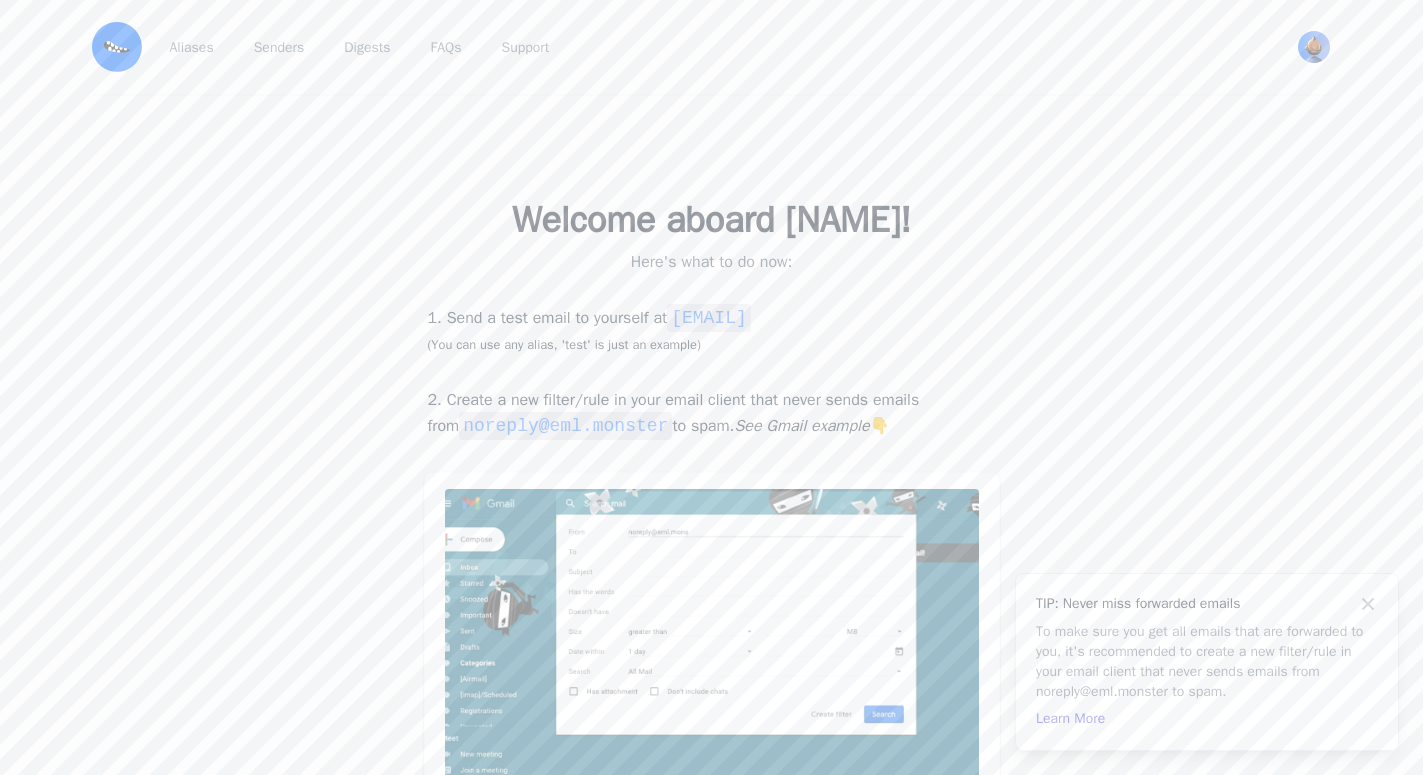 drag, startPoint x: 947, startPoint y: 354, endPoint x: 670, endPoint y: 351, distance: 277.01624 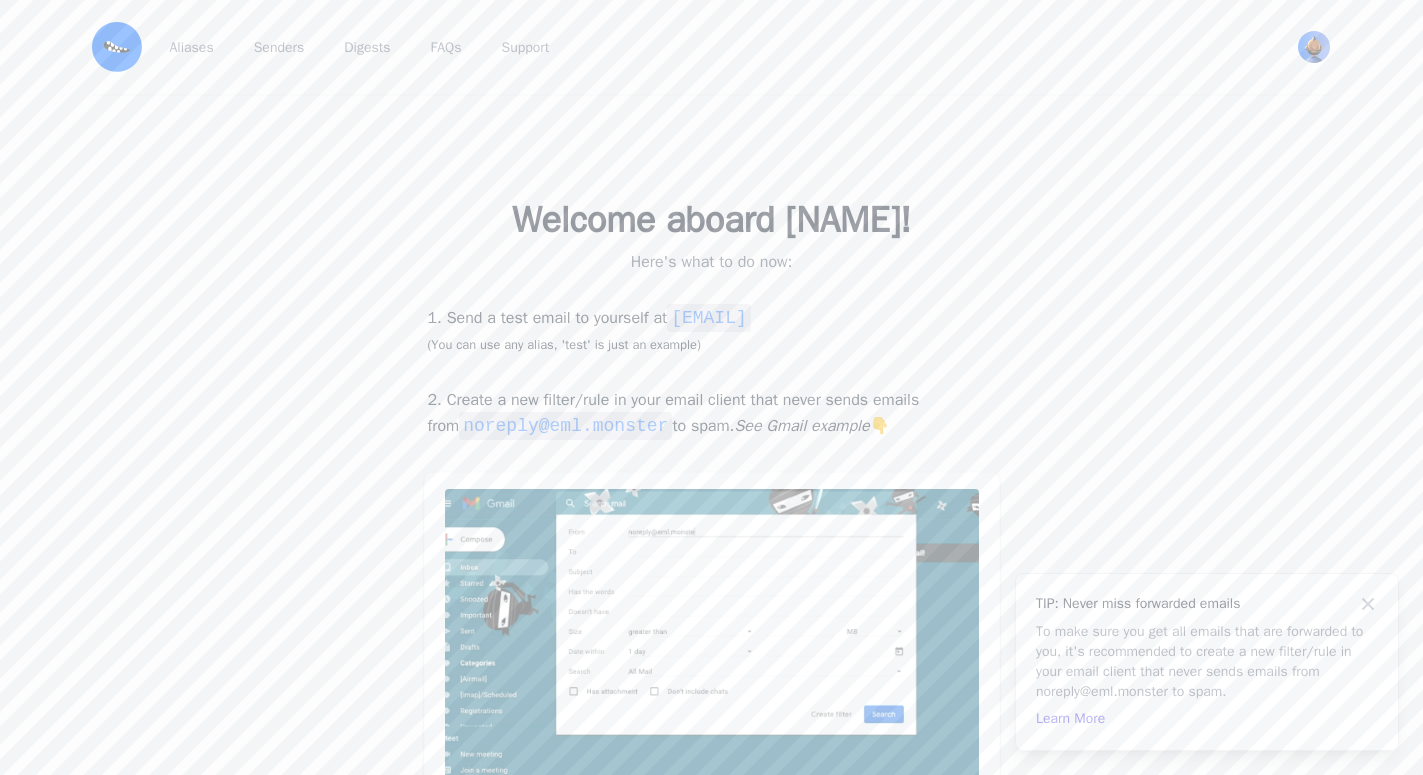 click on "1. Send a test email to yourself at  test@zlaiaps.eml.monster (You can use any alias, 'test' is just an example)" at bounding box center (712, 330) 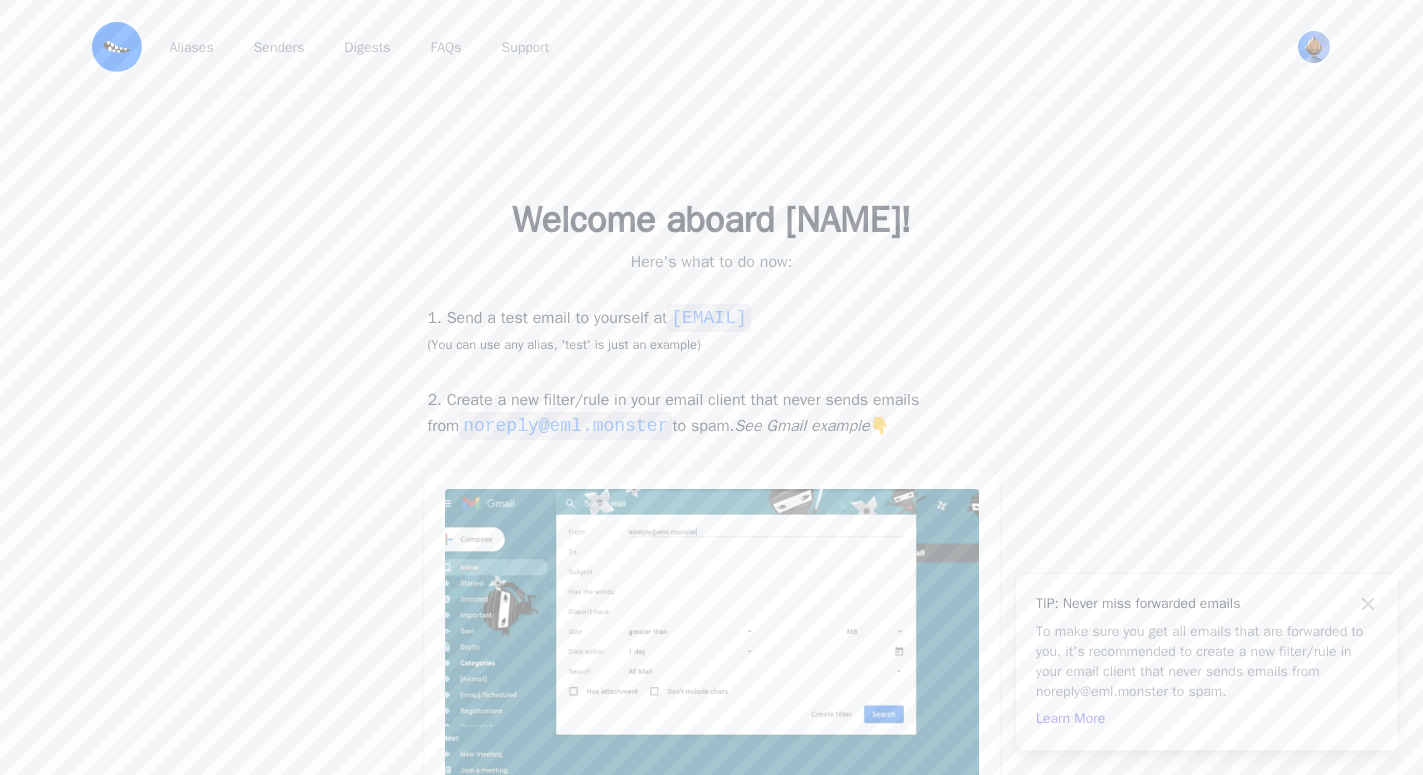 copy on "test@zlaiaps.eml.monster" 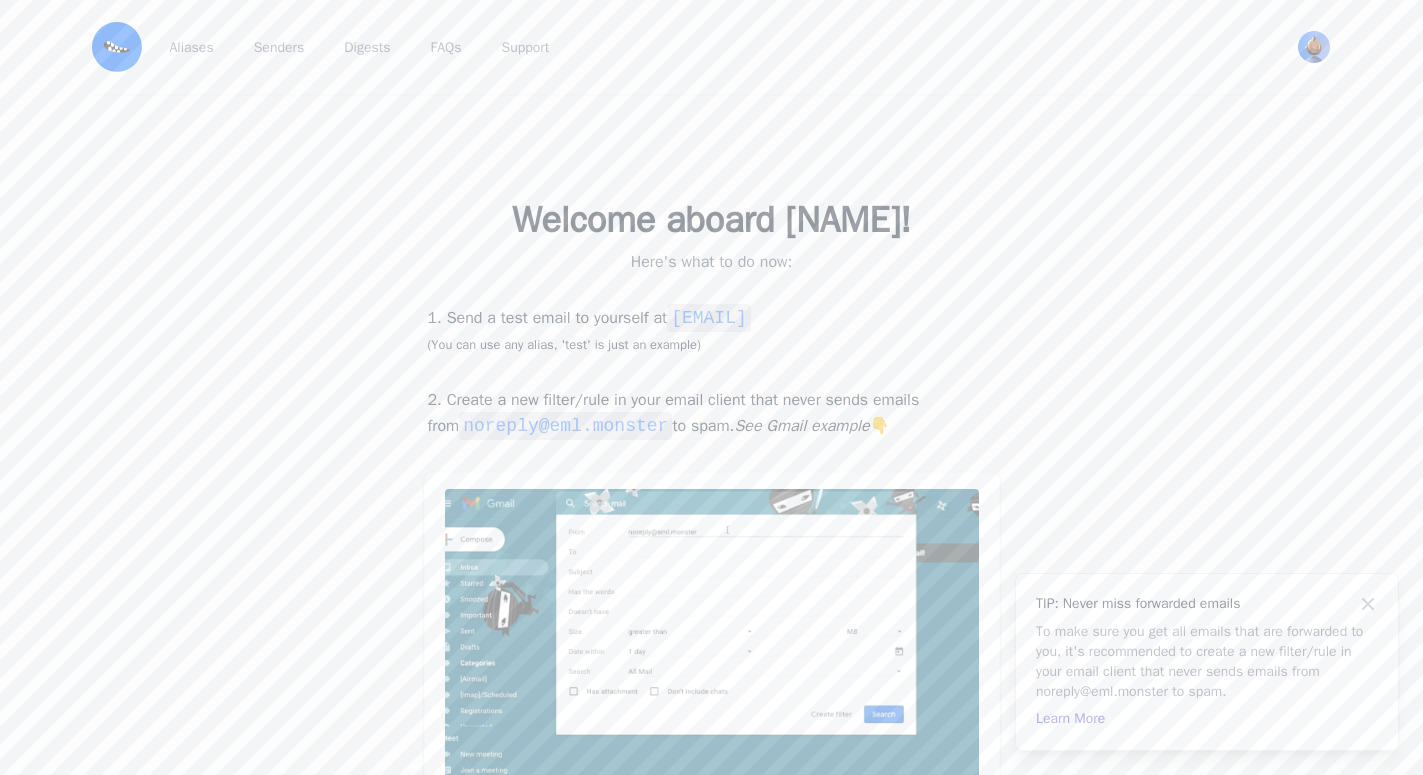 scroll, scrollTop: 102, scrollLeft: 0, axis: vertical 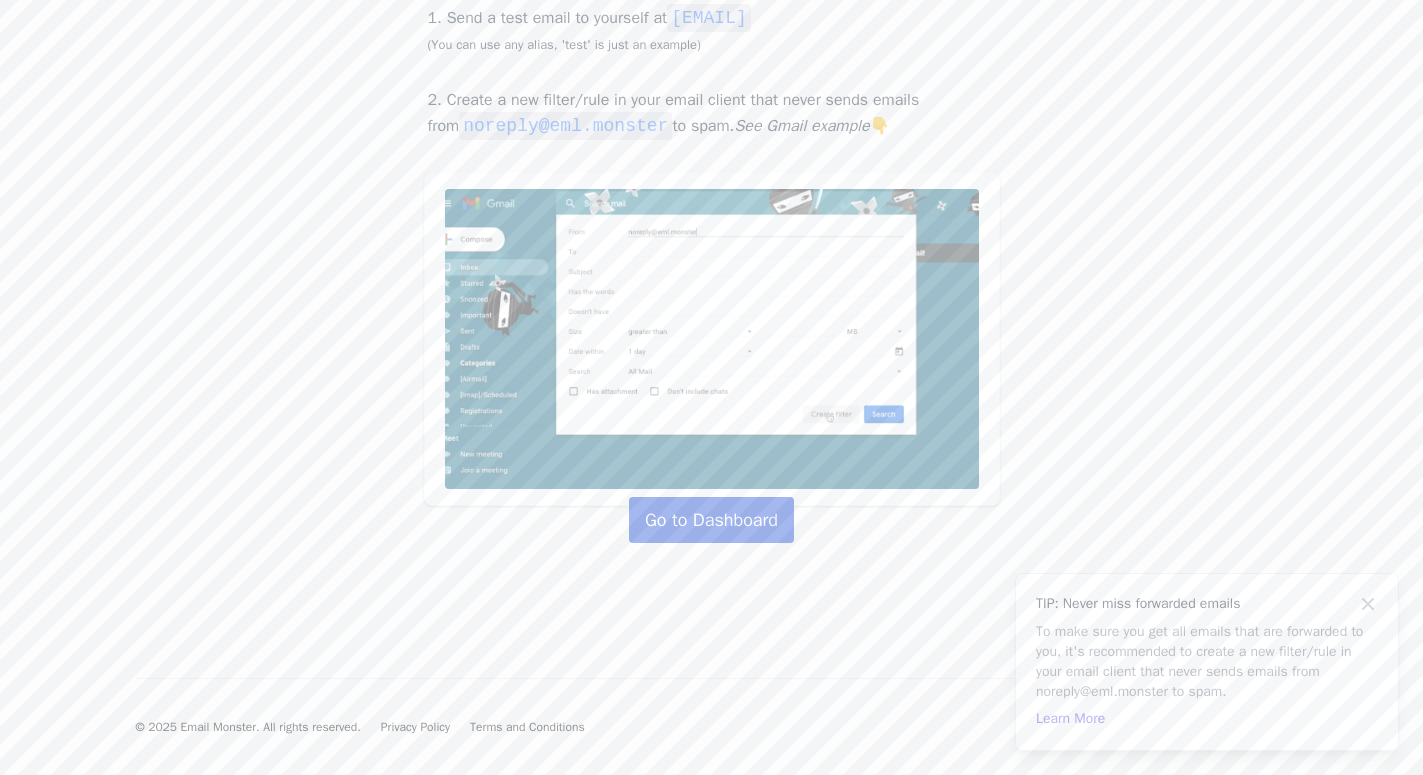 click on "Go to Dashboard" at bounding box center [711, 520] 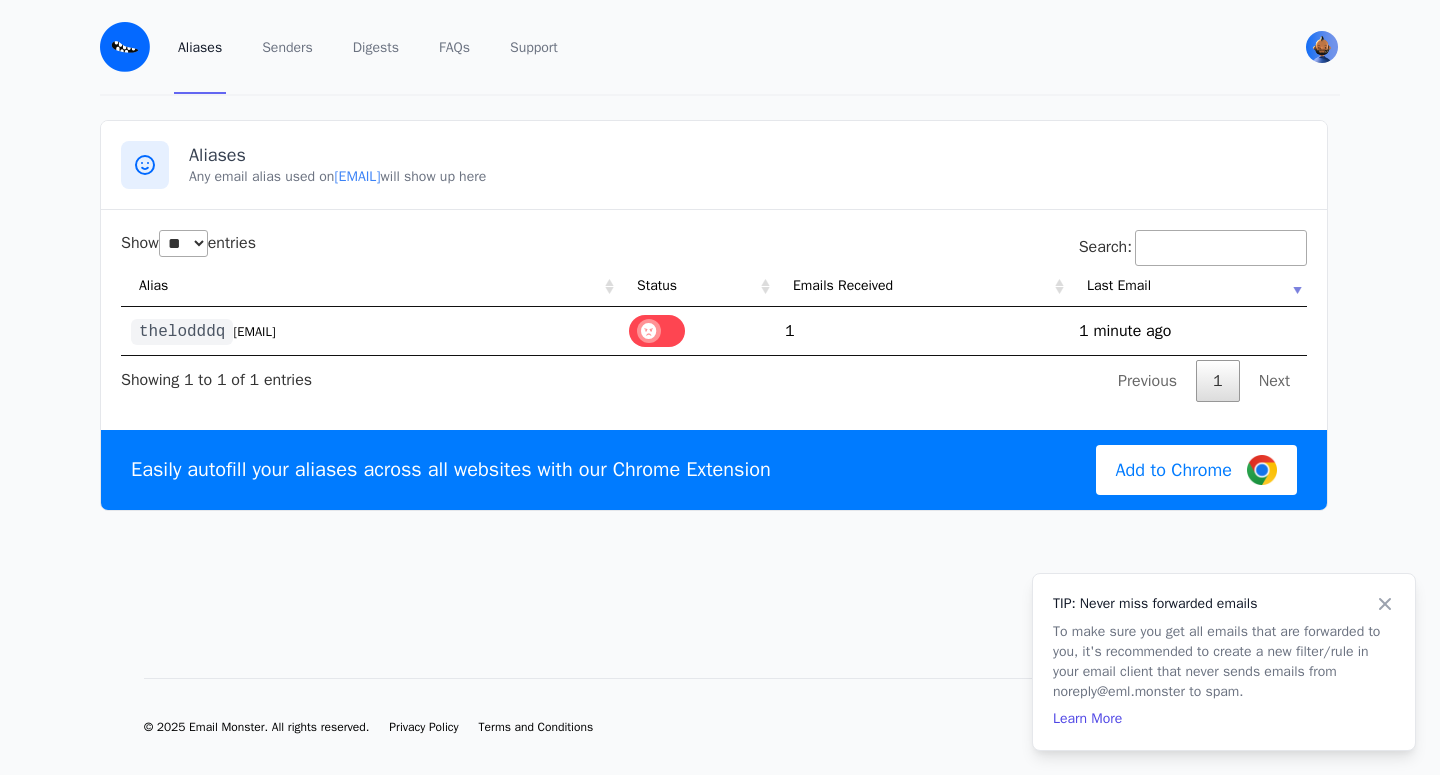 select on "**" 